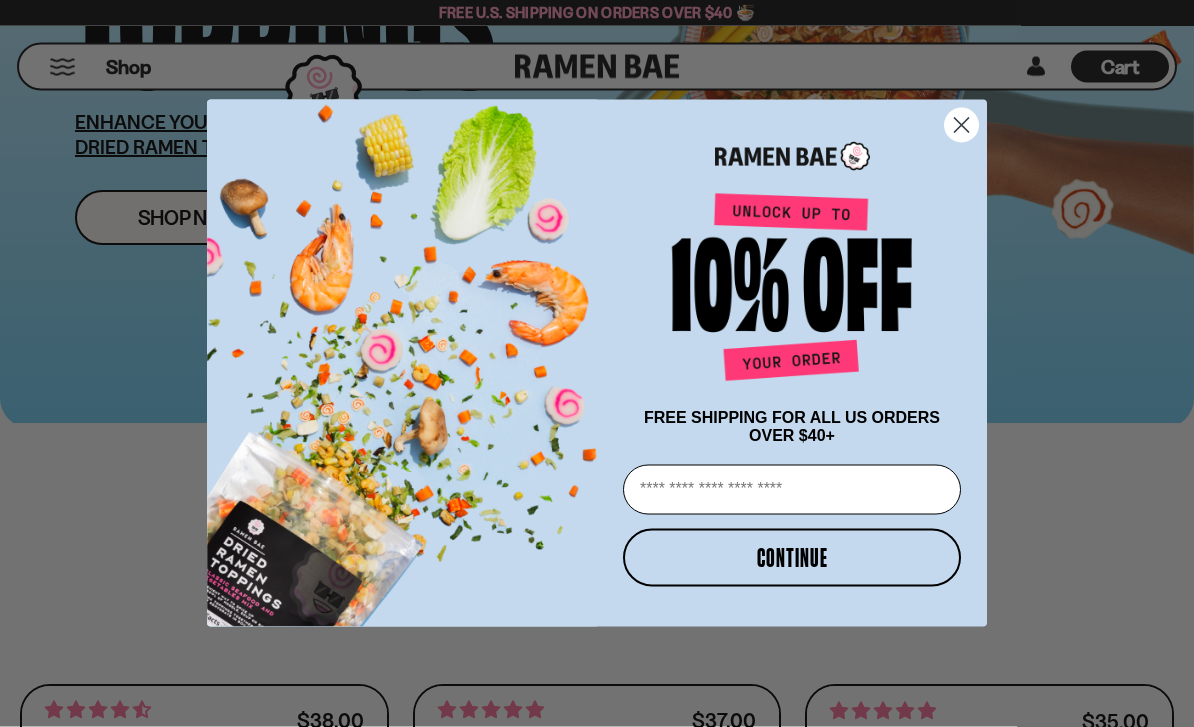 scroll, scrollTop: 399, scrollLeft: 0, axis: vertical 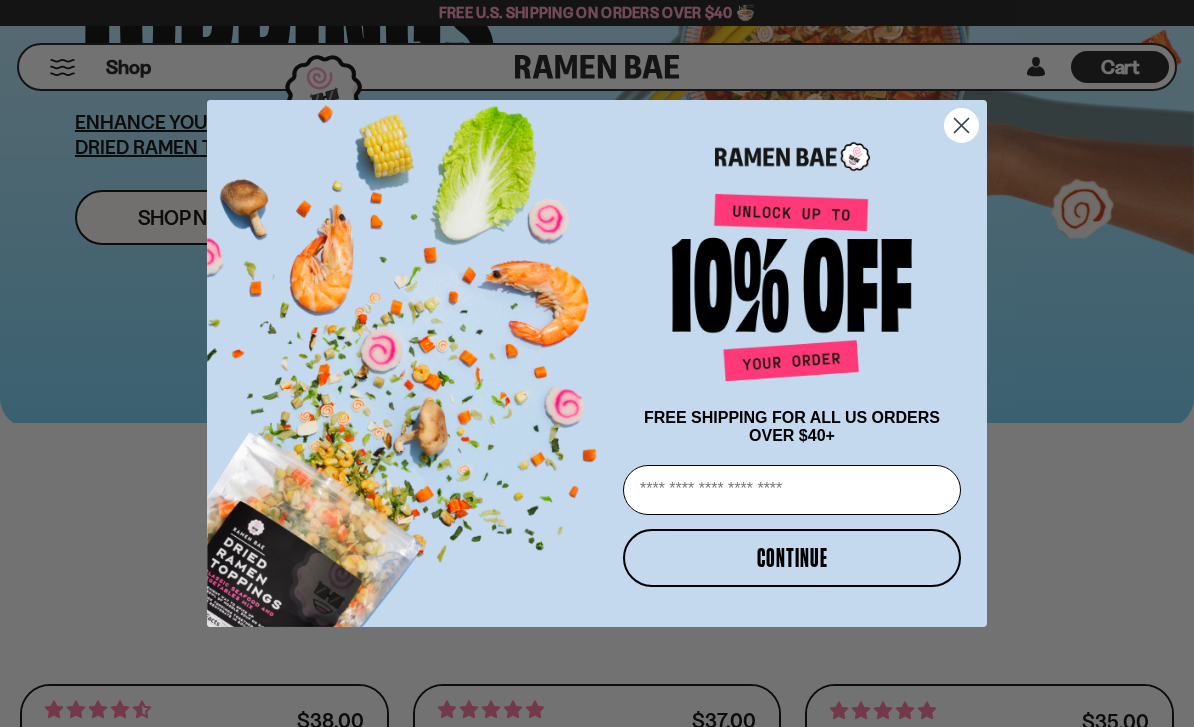 click at bounding box center (792, 151) 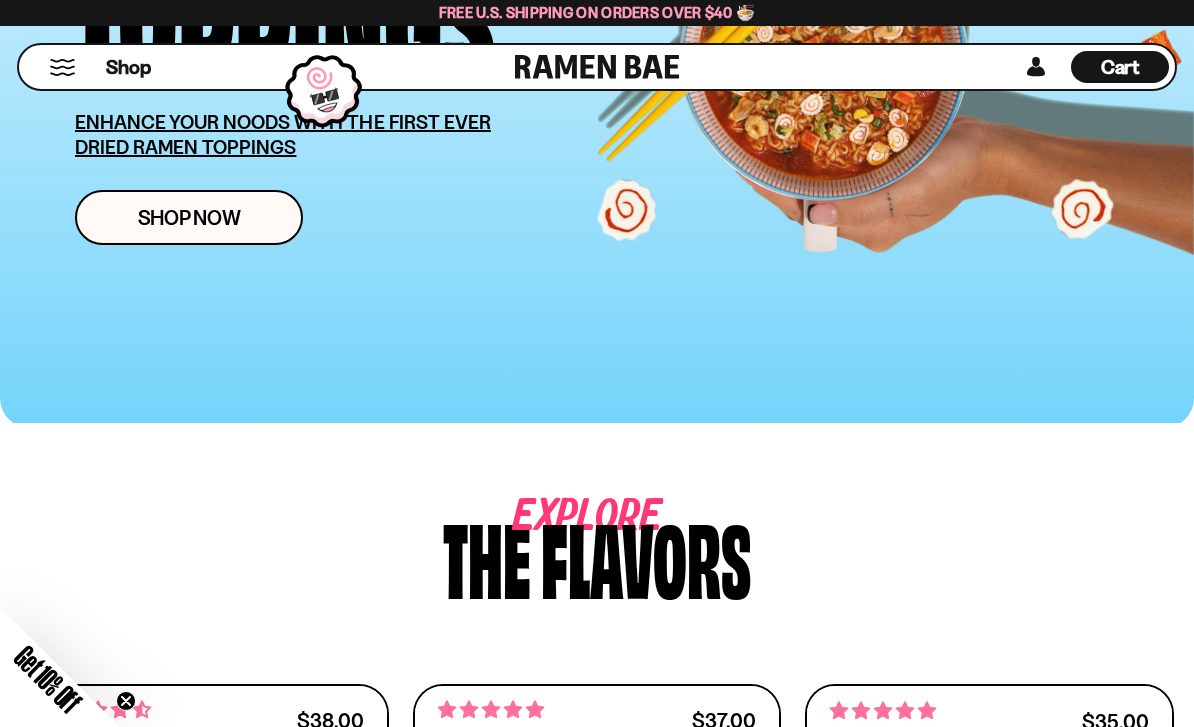 click on "Shop" at bounding box center [270, 67] 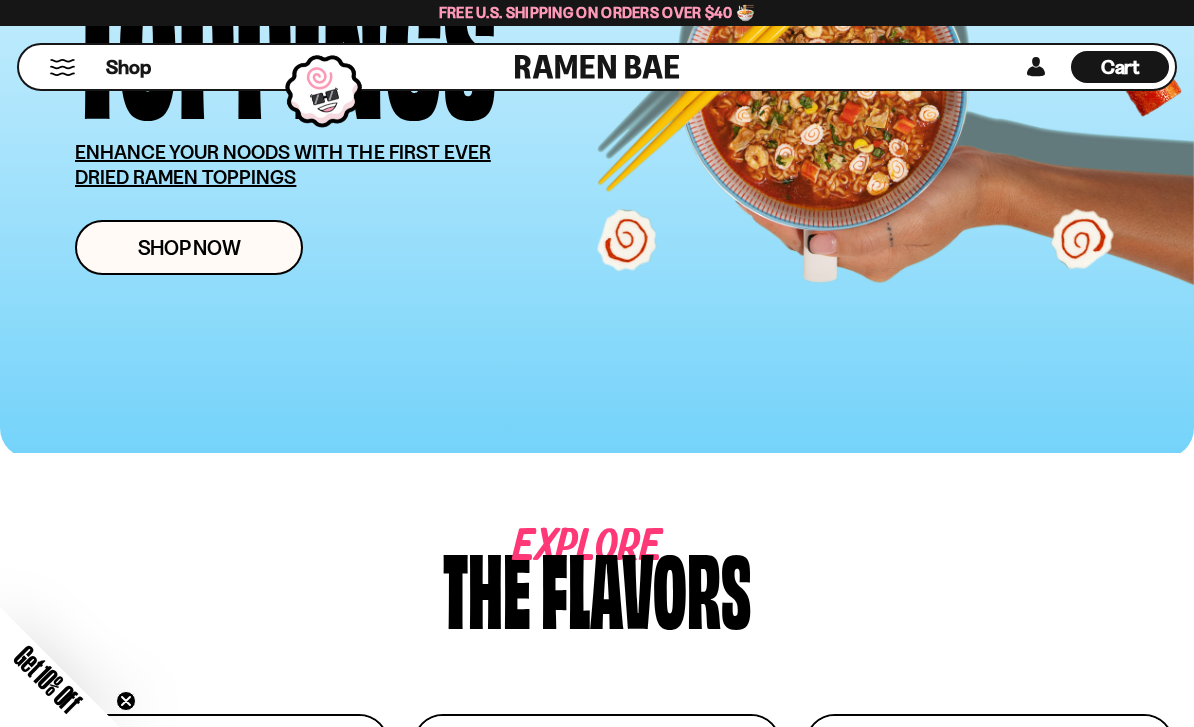 scroll, scrollTop: 355, scrollLeft: 0, axis: vertical 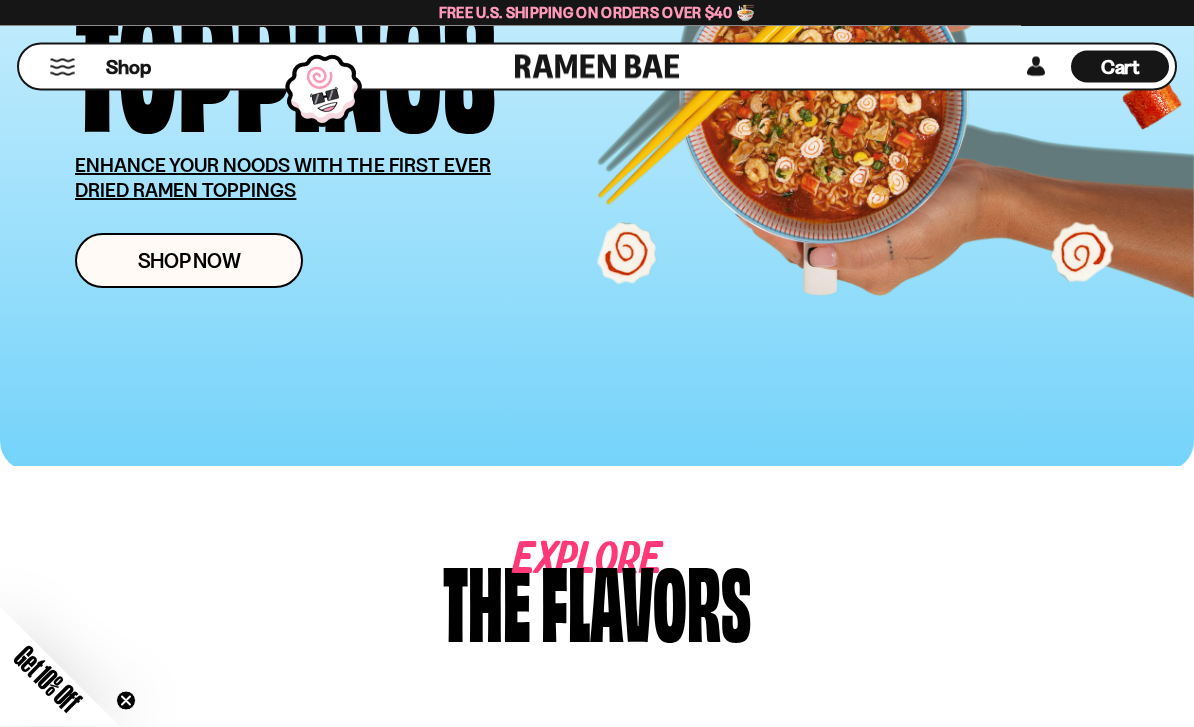 click on "ENHANCE YOUR NOODS WITH THE FIRST EVER DRIED RAMEN TOPPINGS" at bounding box center [283, 178] 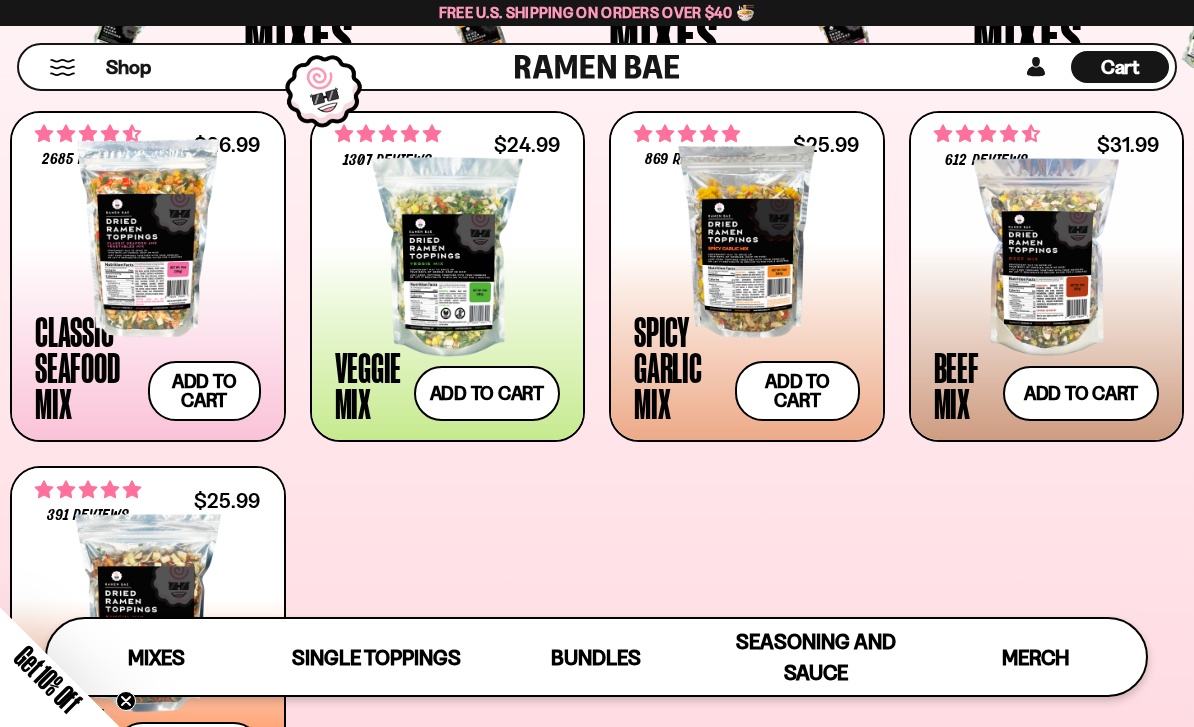 scroll, scrollTop: 687, scrollLeft: 0, axis: vertical 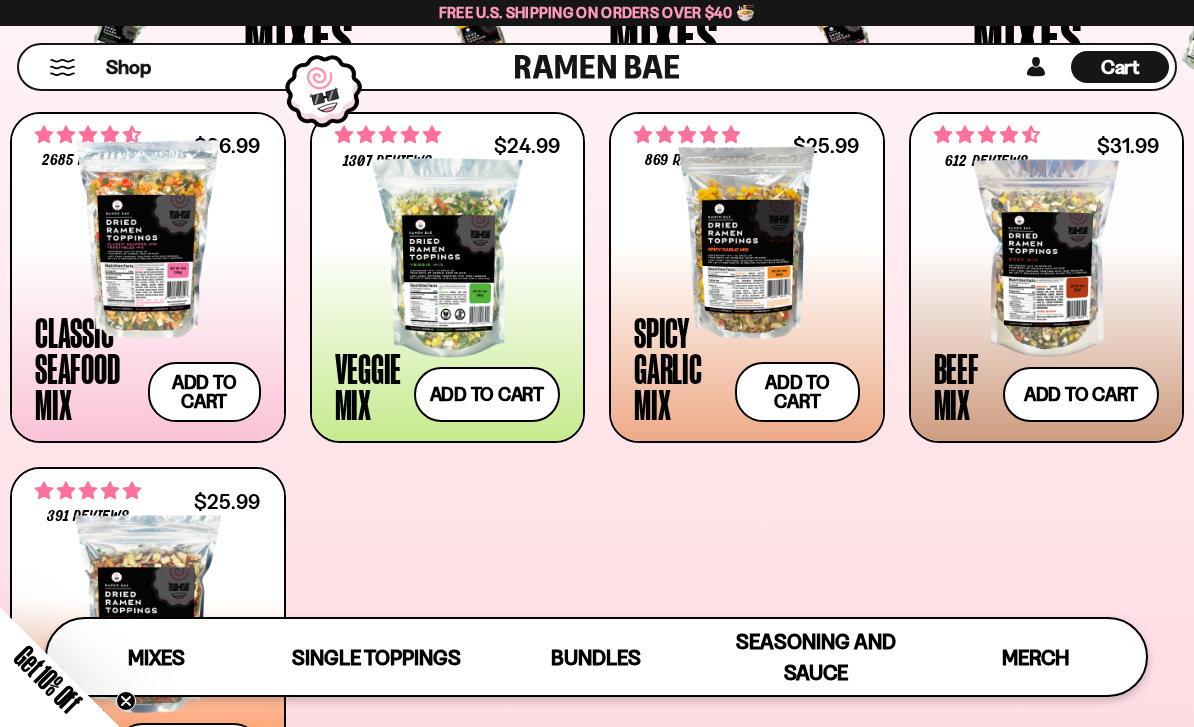 click at bounding box center [148, 239] 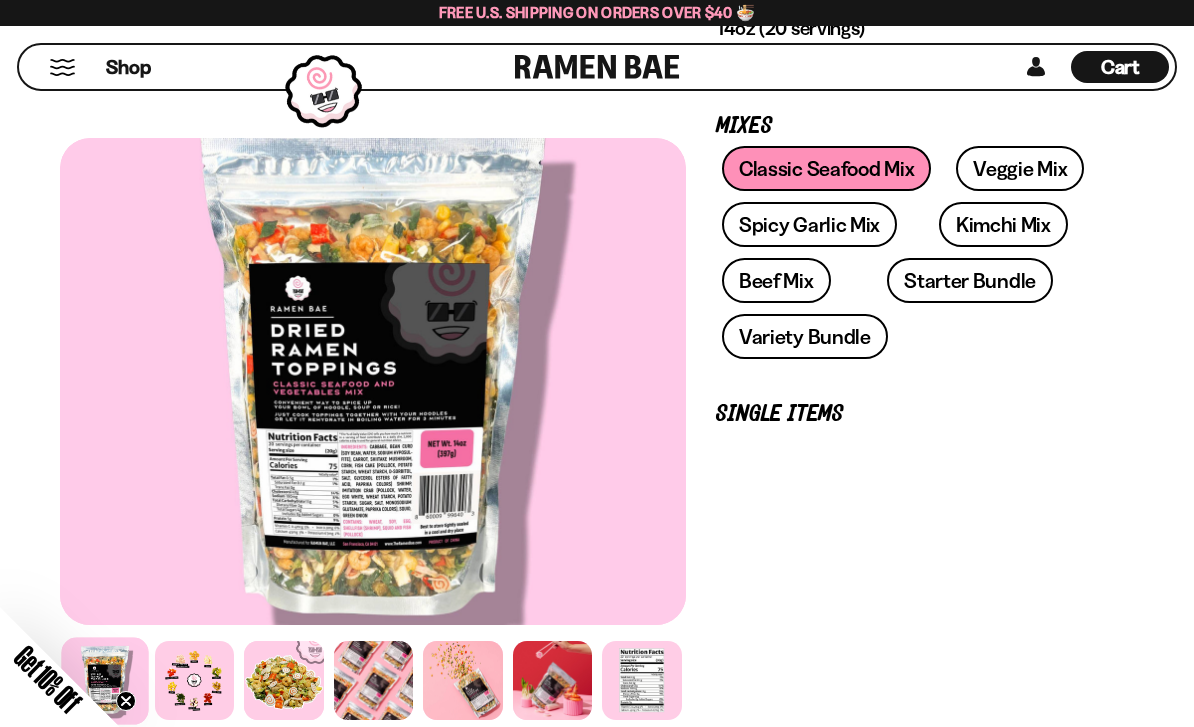 scroll, scrollTop: 363, scrollLeft: 0, axis: vertical 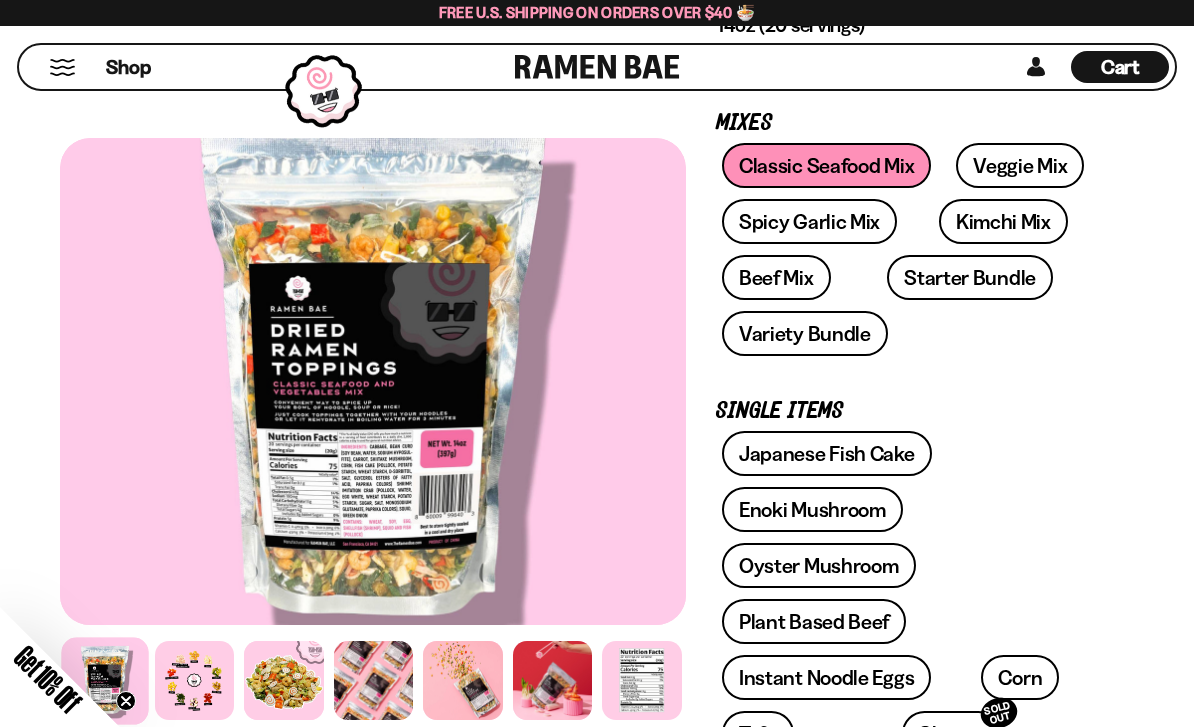 click at bounding box center (642, 681) 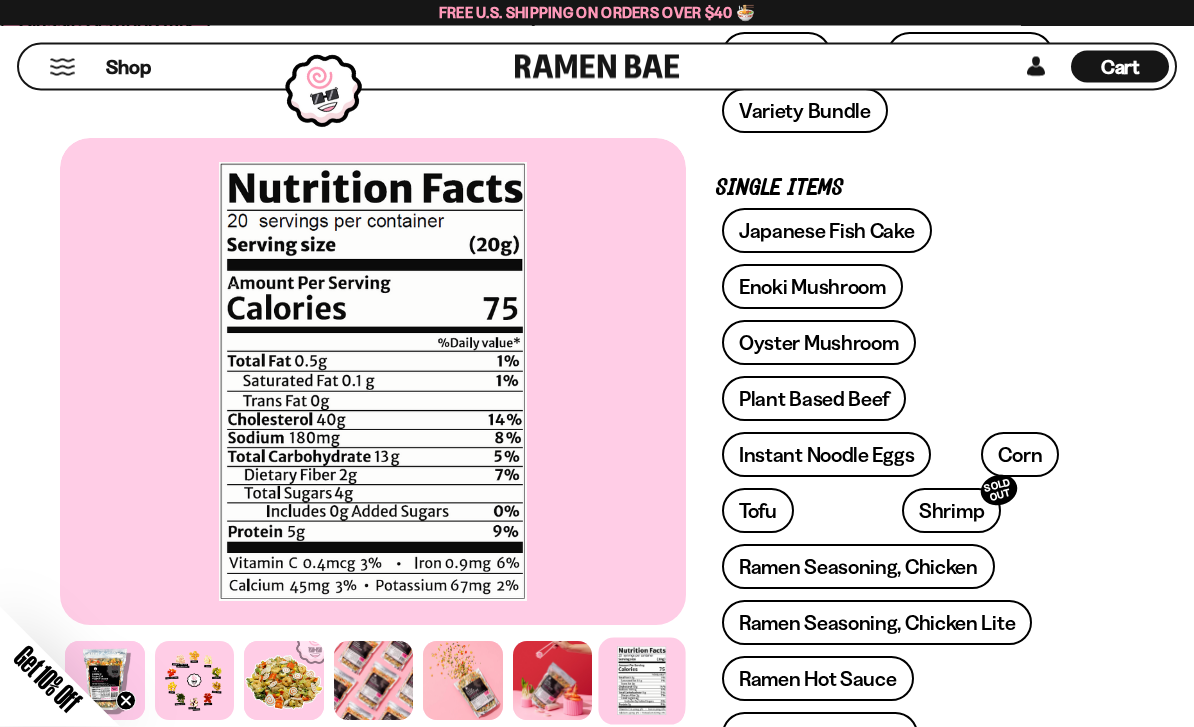 scroll, scrollTop: 586, scrollLeft: 0, axis: vertical 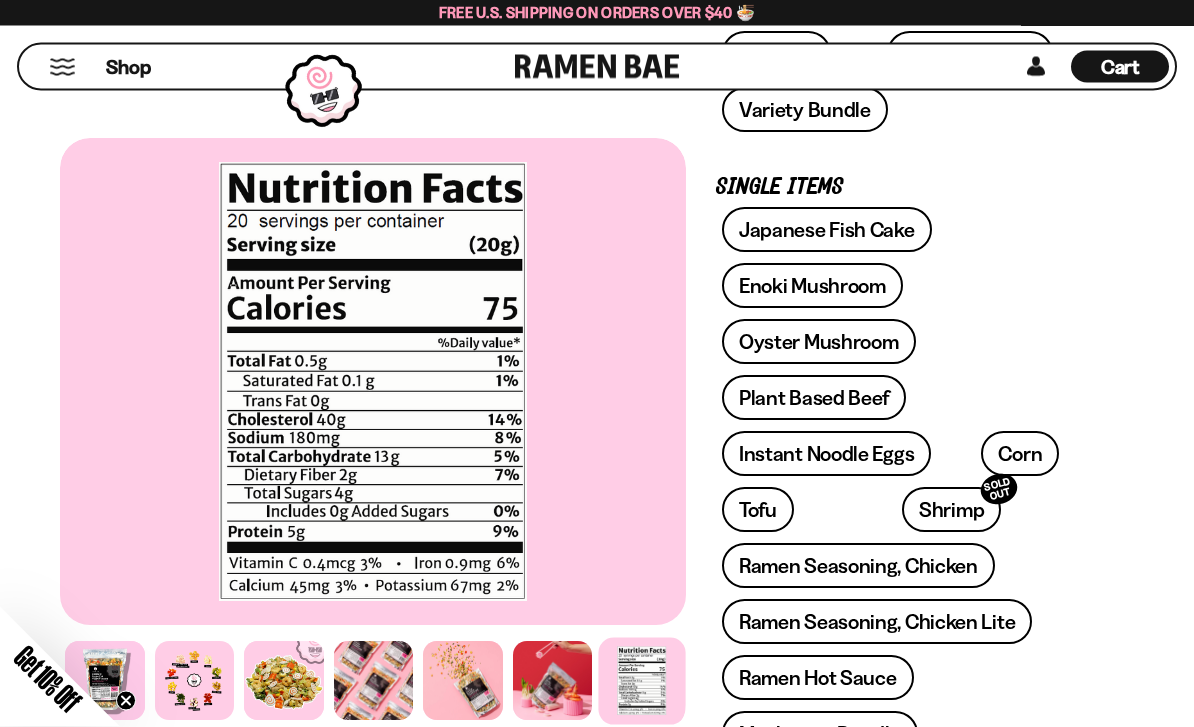 click at bounding box center (284, 681) 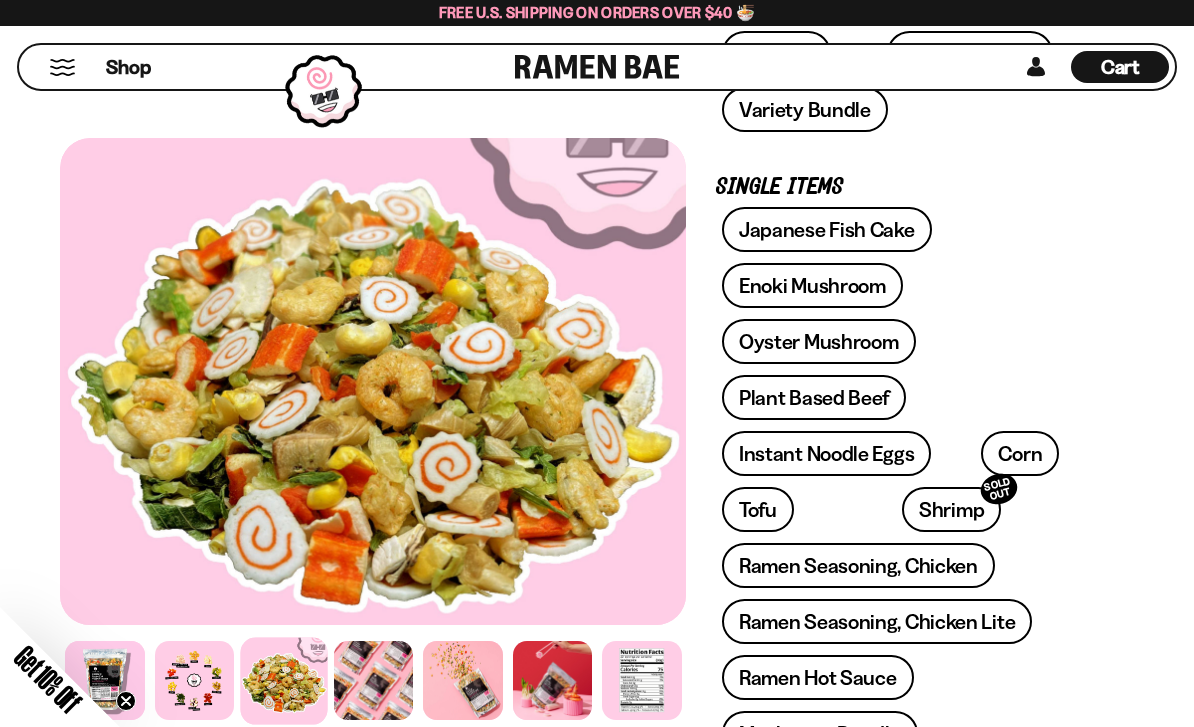 click on "Plant Based Beef" at bounding box center [814, 397] 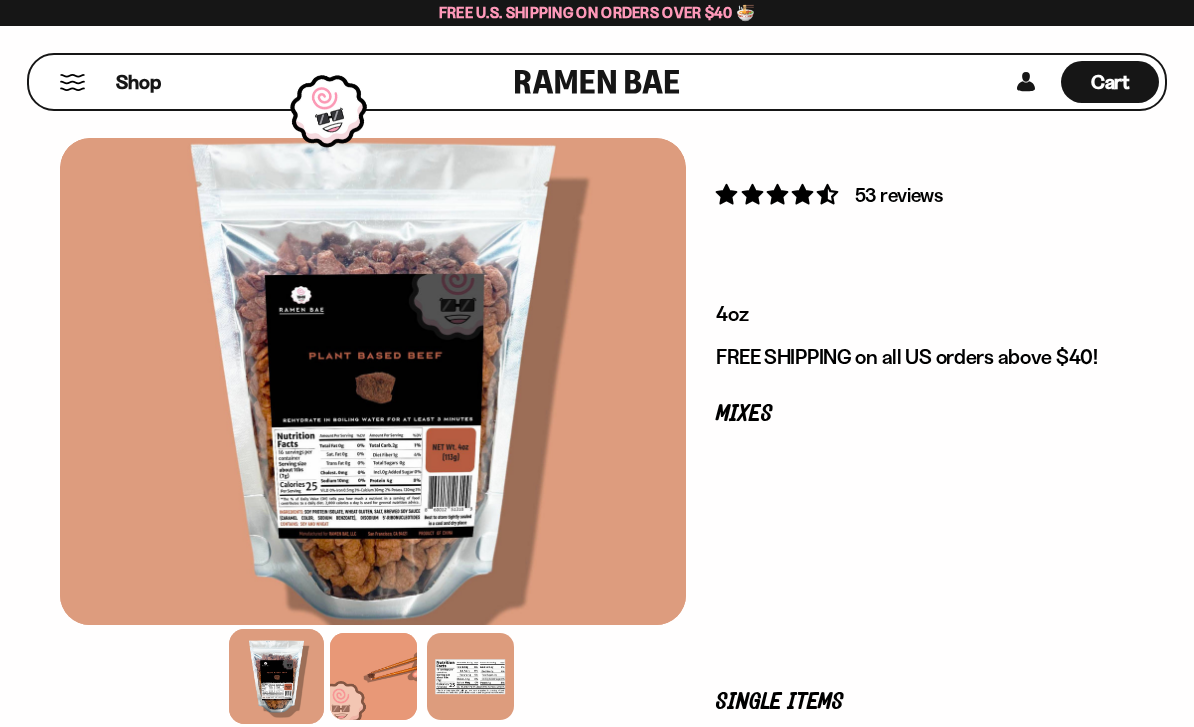 scroll, scrollTop: 0, scrollLeft: 0, axis: both 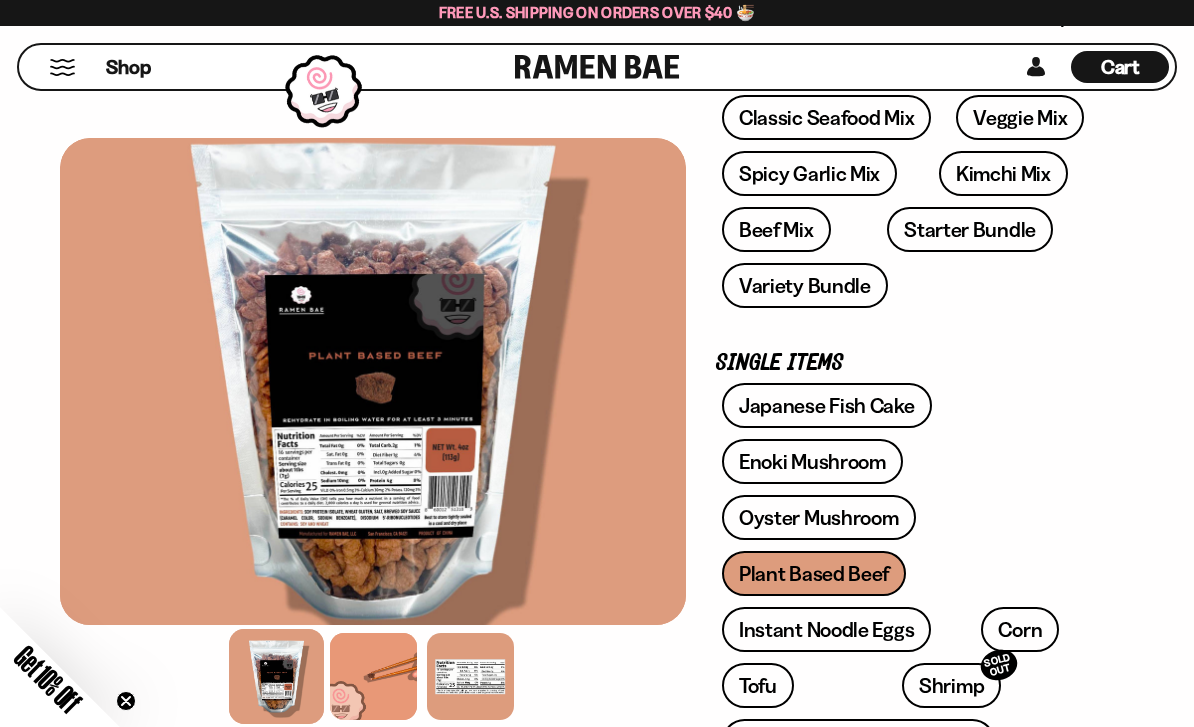click at bounding box center (470, 676) 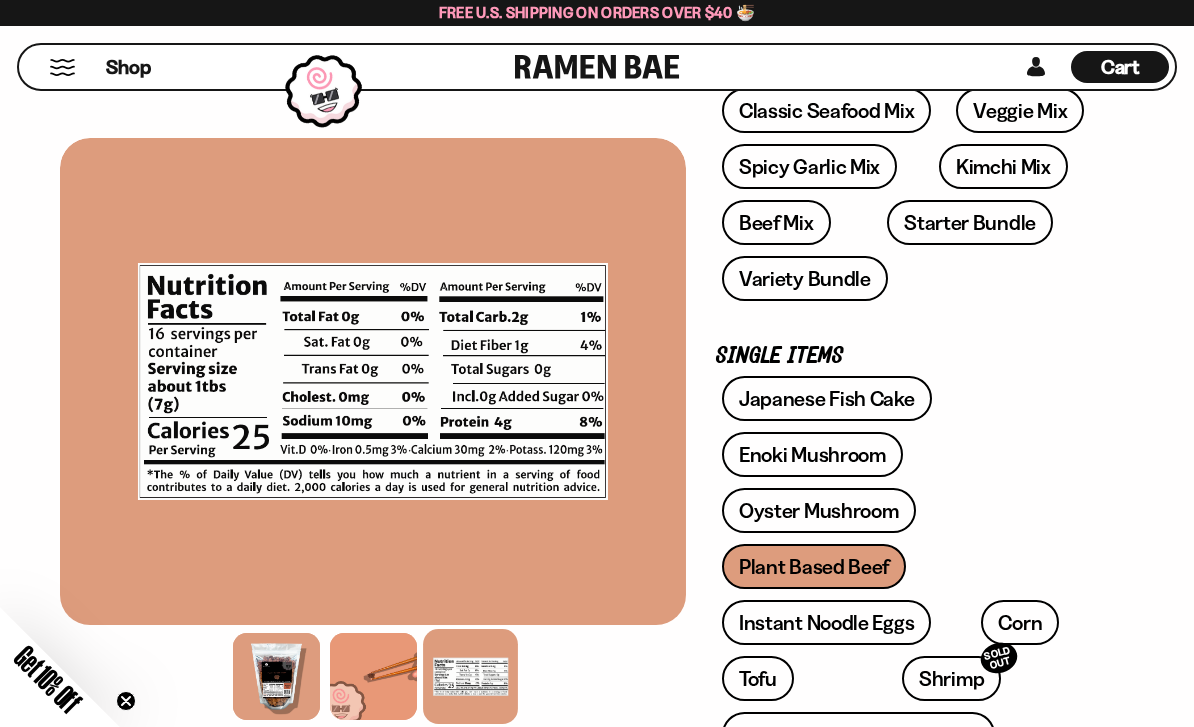 scroll, scrollTop: 345, scrollLeft: 0, axis: vertical 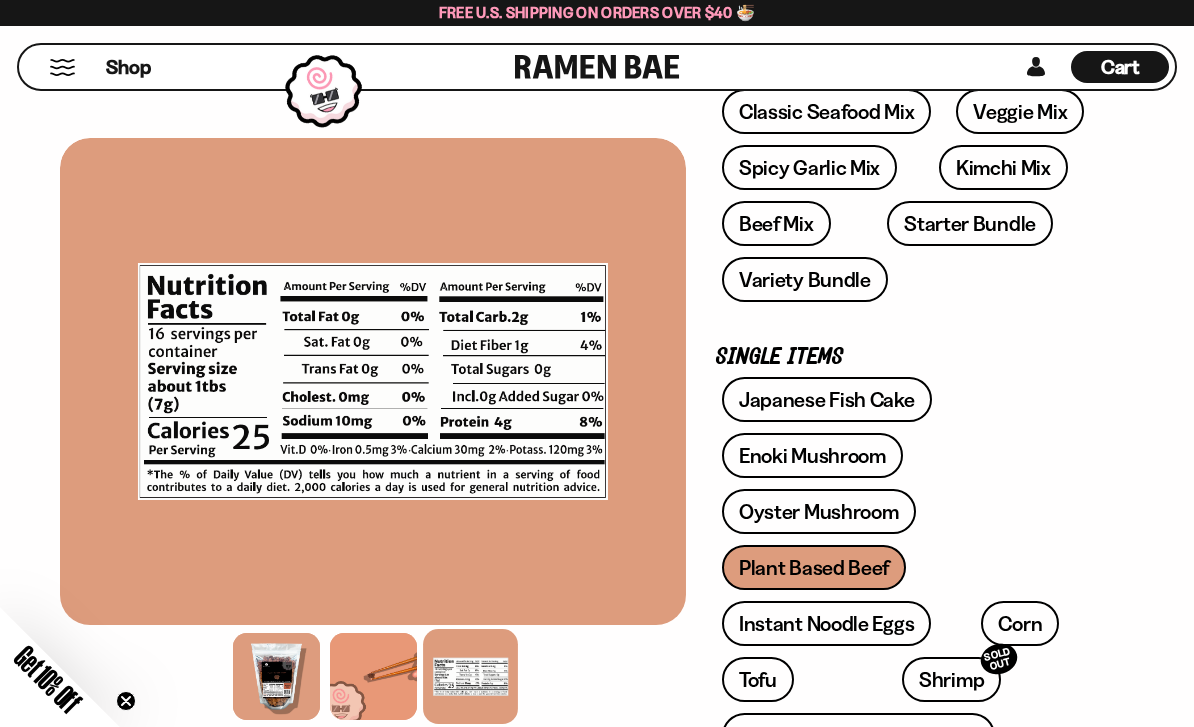 click at bounding box center [276, 676] 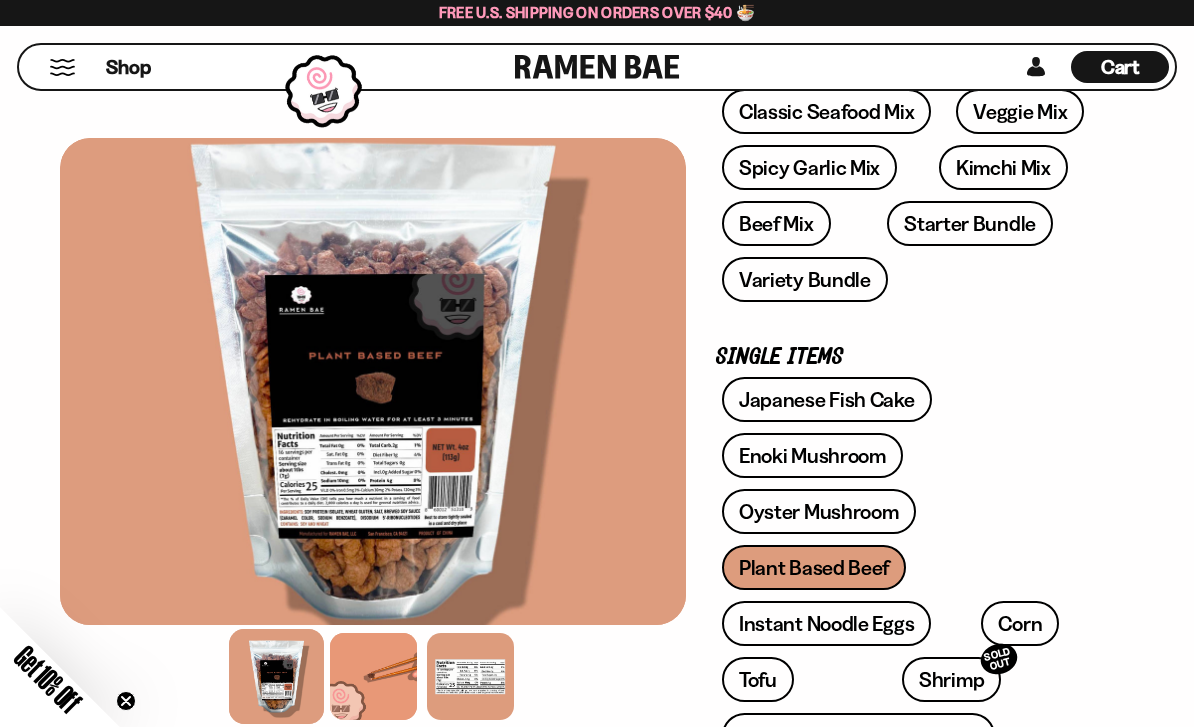 click on "Tofu" at bounding box center [758, 679] 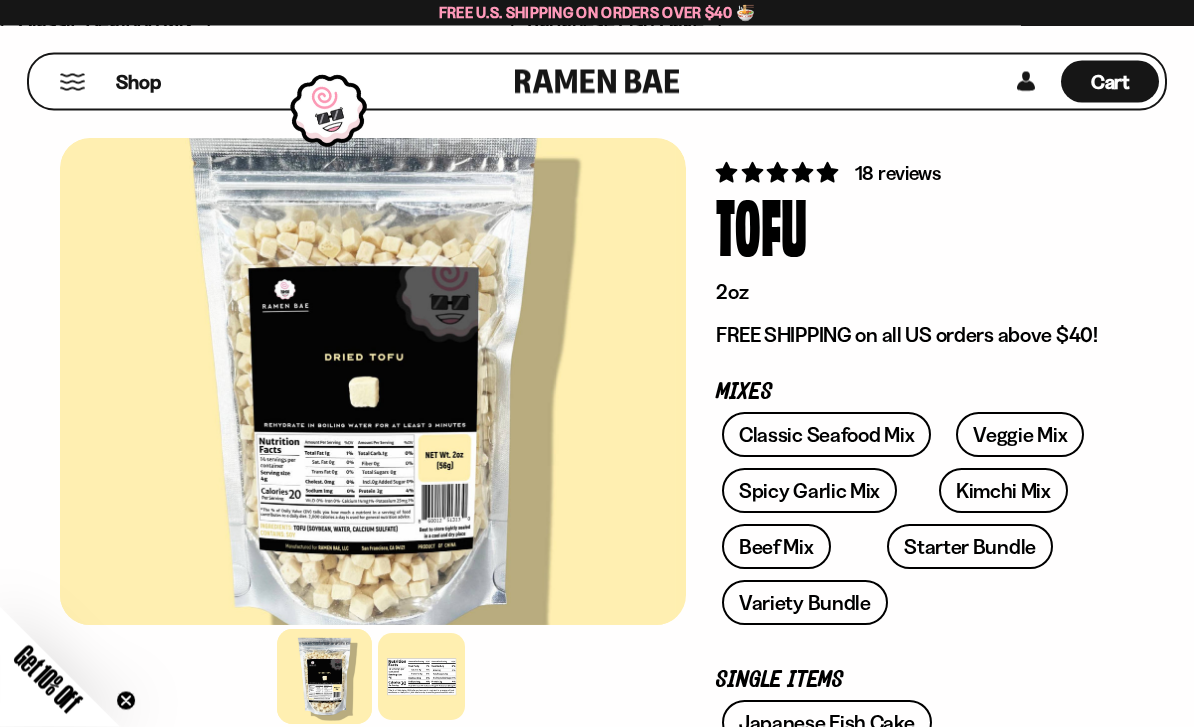 scroll, scrollTop: 24, scrollLeft: 0, axis: vertical 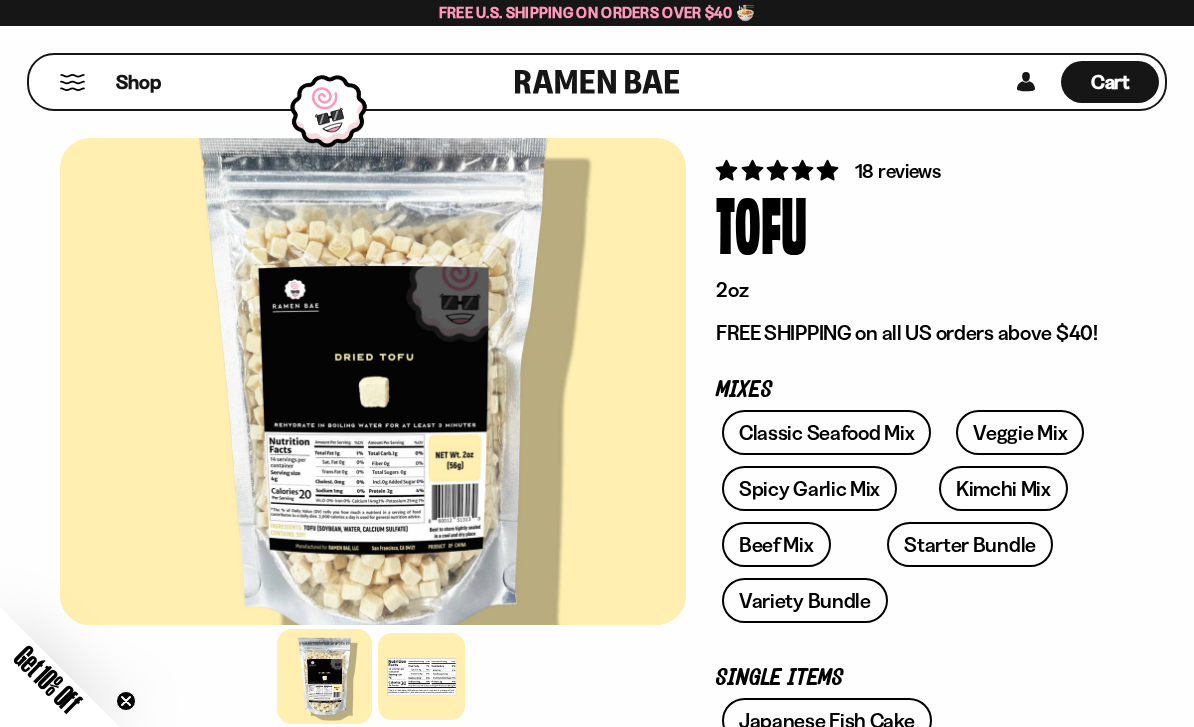 click at bounding box center (421, 676) 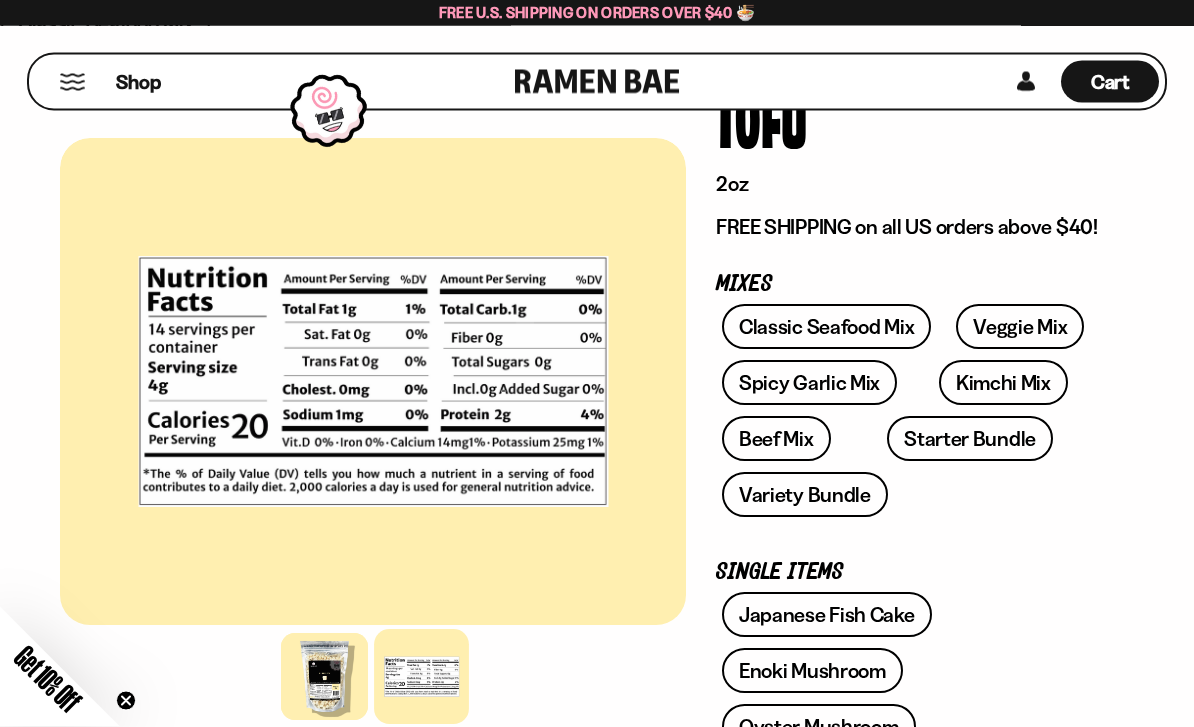 scroll, scrollTop: 131, scrollLeft: 0, axis: vertical 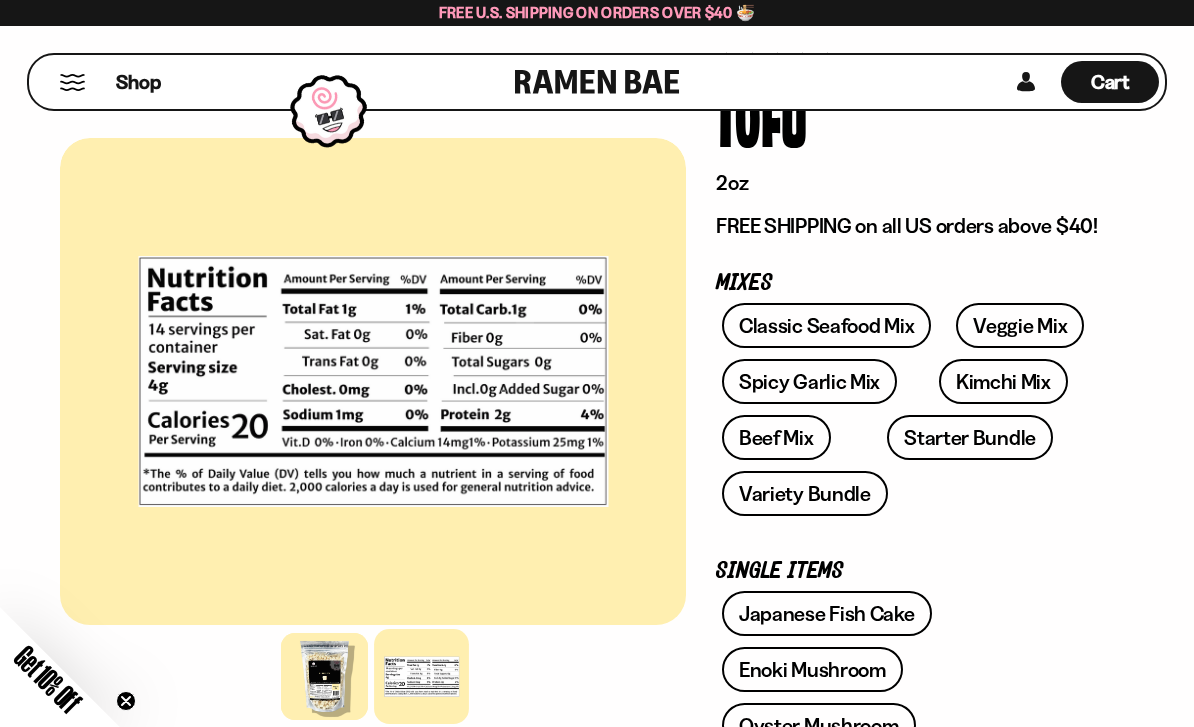 click at bounding box center (324, 676) 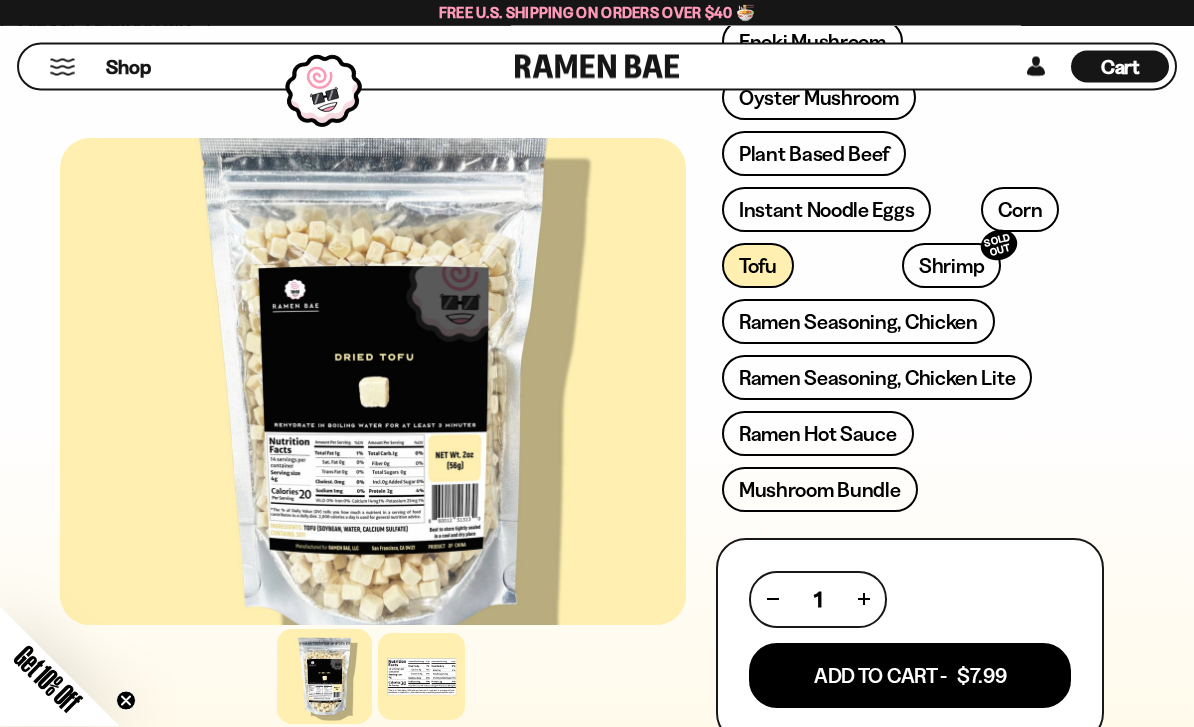 scroll, scrollTop: 711, scrollLeft: 0, axis: vertical 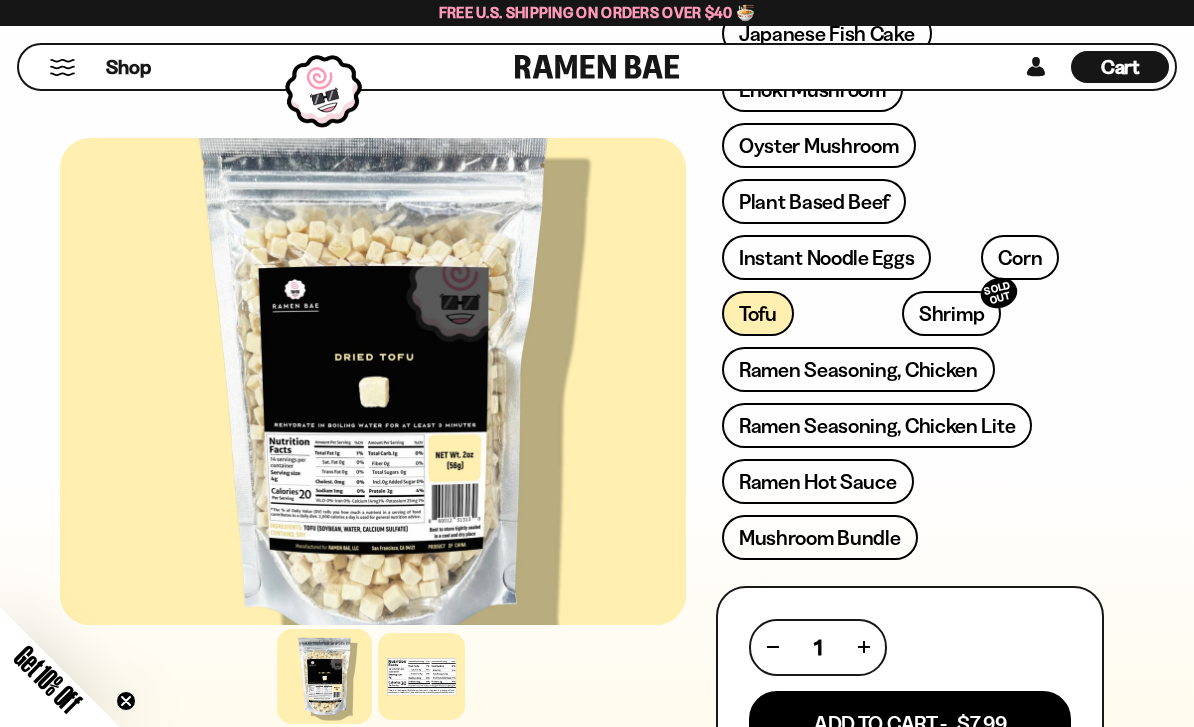 click on "Ramen Hot Sauce" at bounding box center [818, 481] 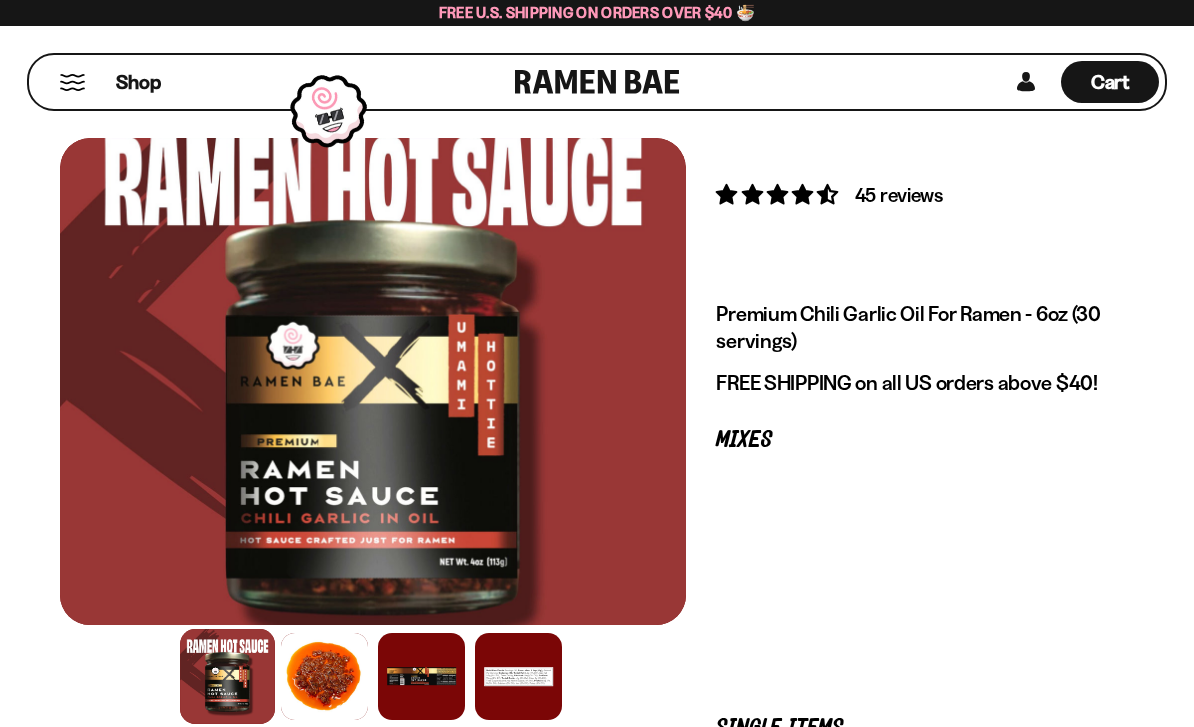 scroll, scrollTop: 0, scrollLeft: 0, axis: both 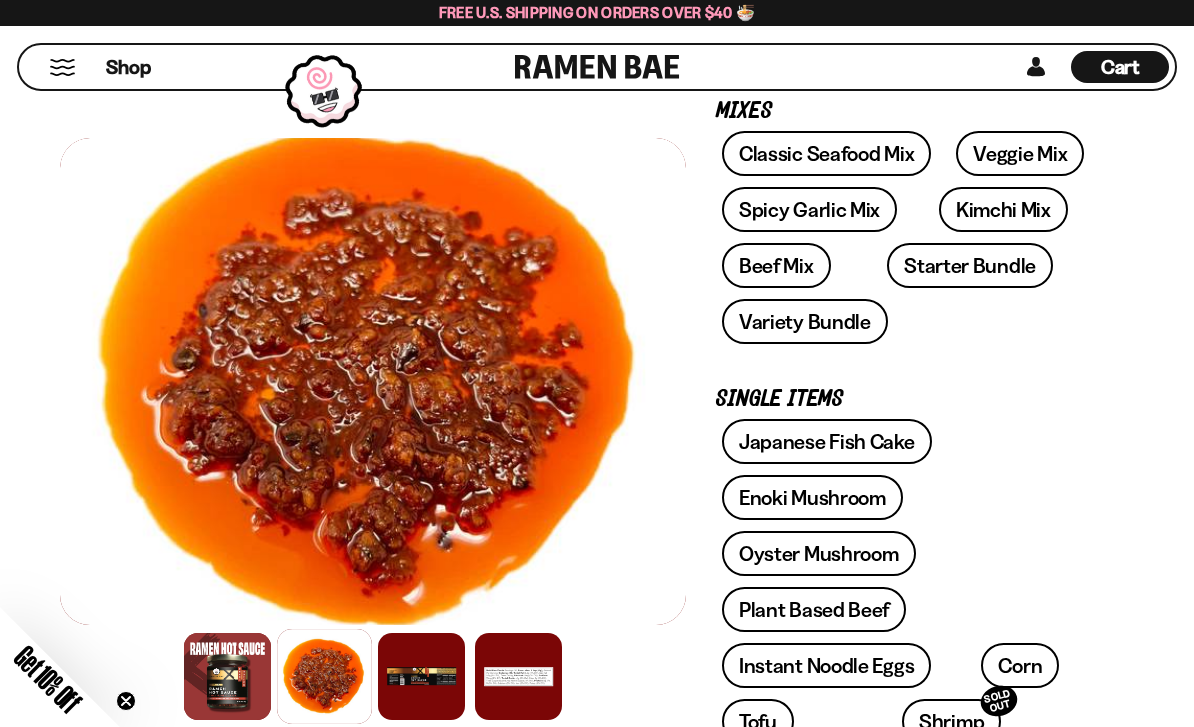 click on "Japanese Fish Cake" at bounding box center [827, 441] 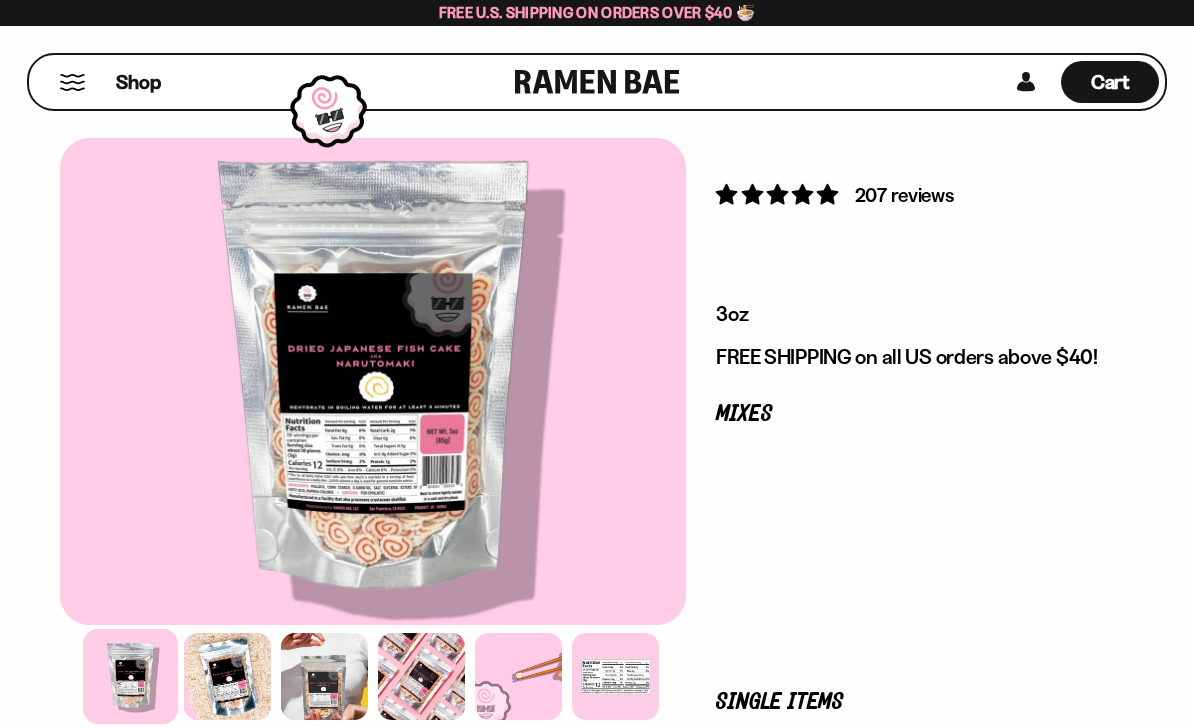 scroll, scrollTop: 0, scrollLeft: 0, axis: both 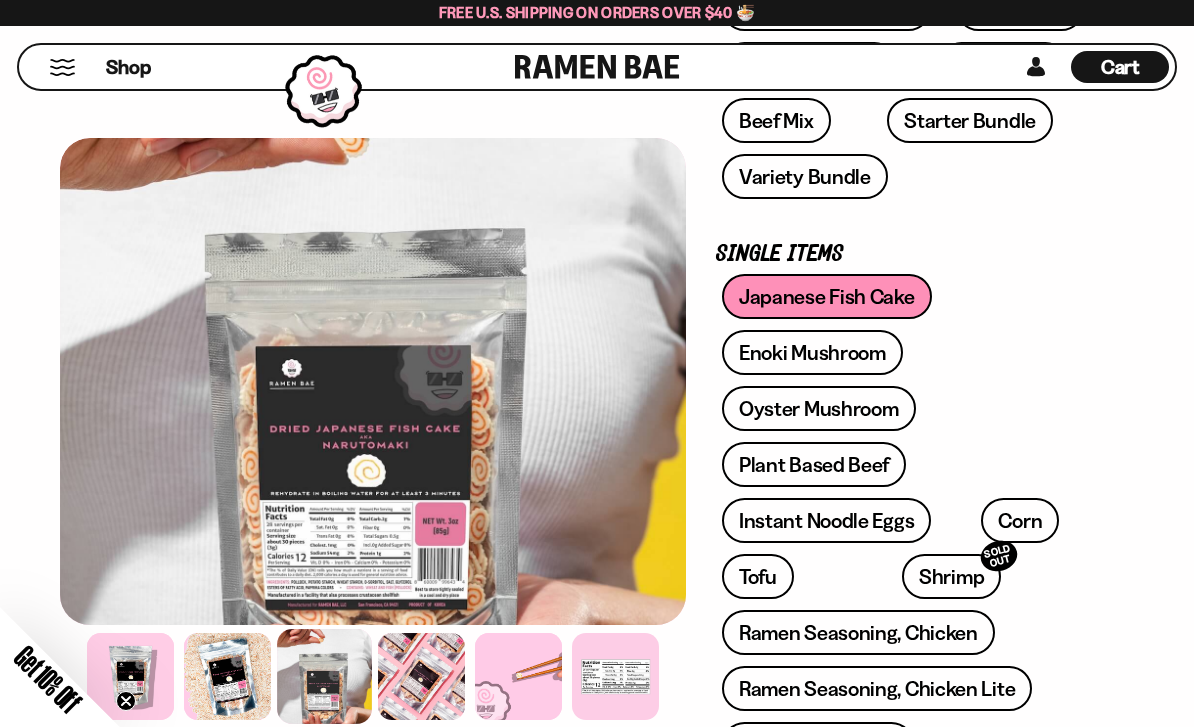 click at bounding box center [615, 676] 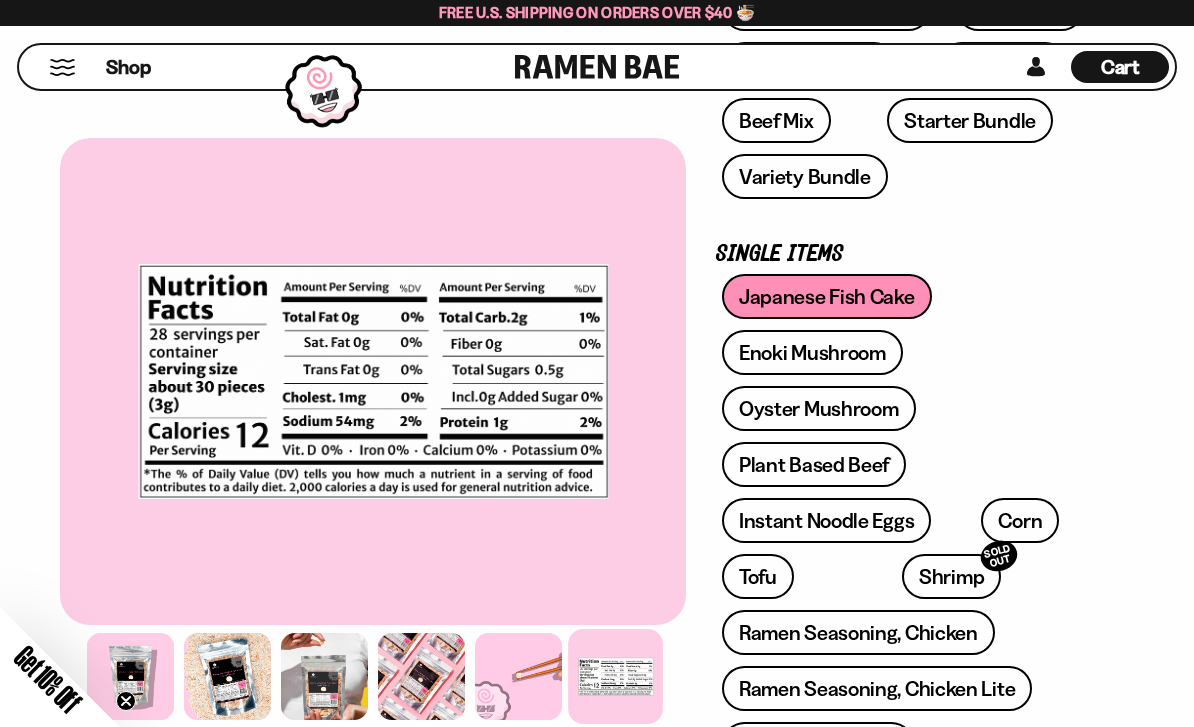 click at bounding box center [324, 676] 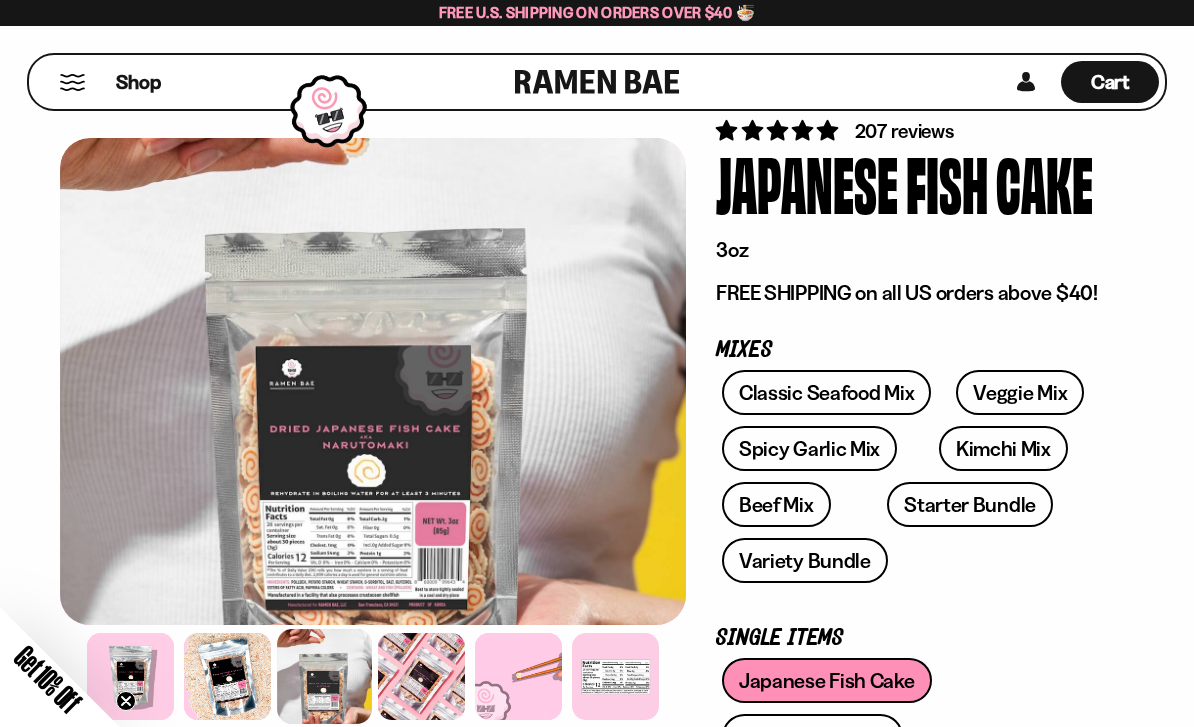 scroll, scrollTop: 60, scrollLeft: 0, axis: vertical 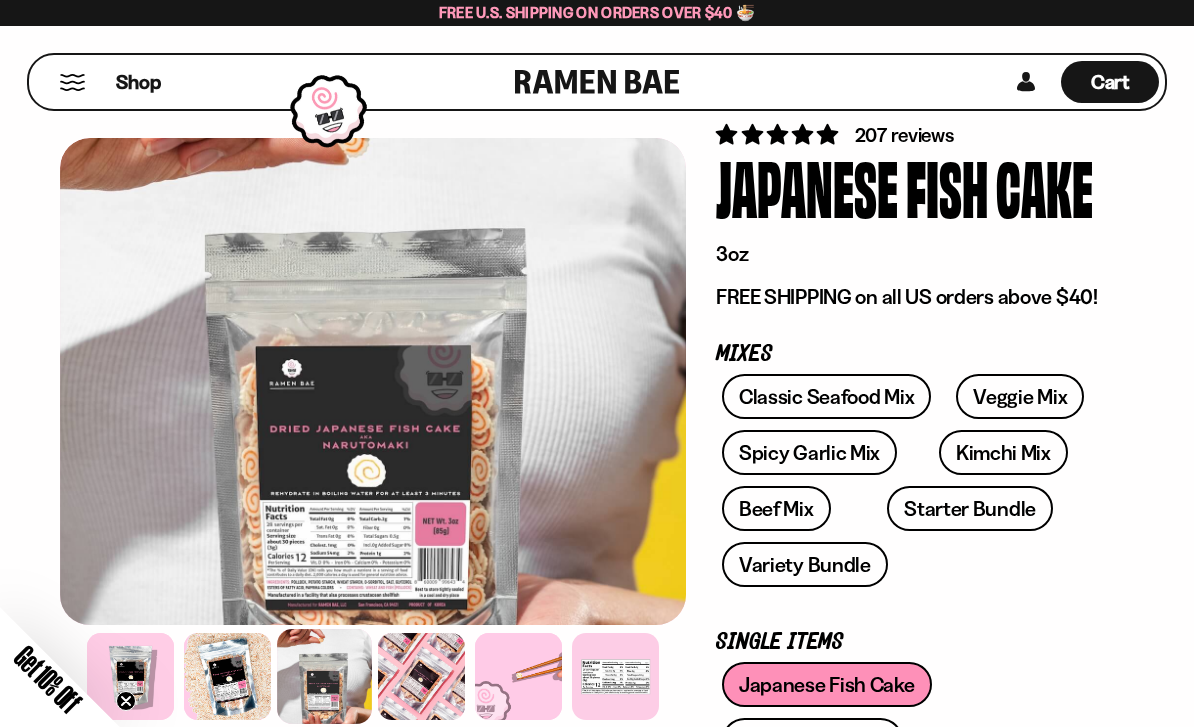 click on "Variety Bundle" at bounding box center [805, 564] 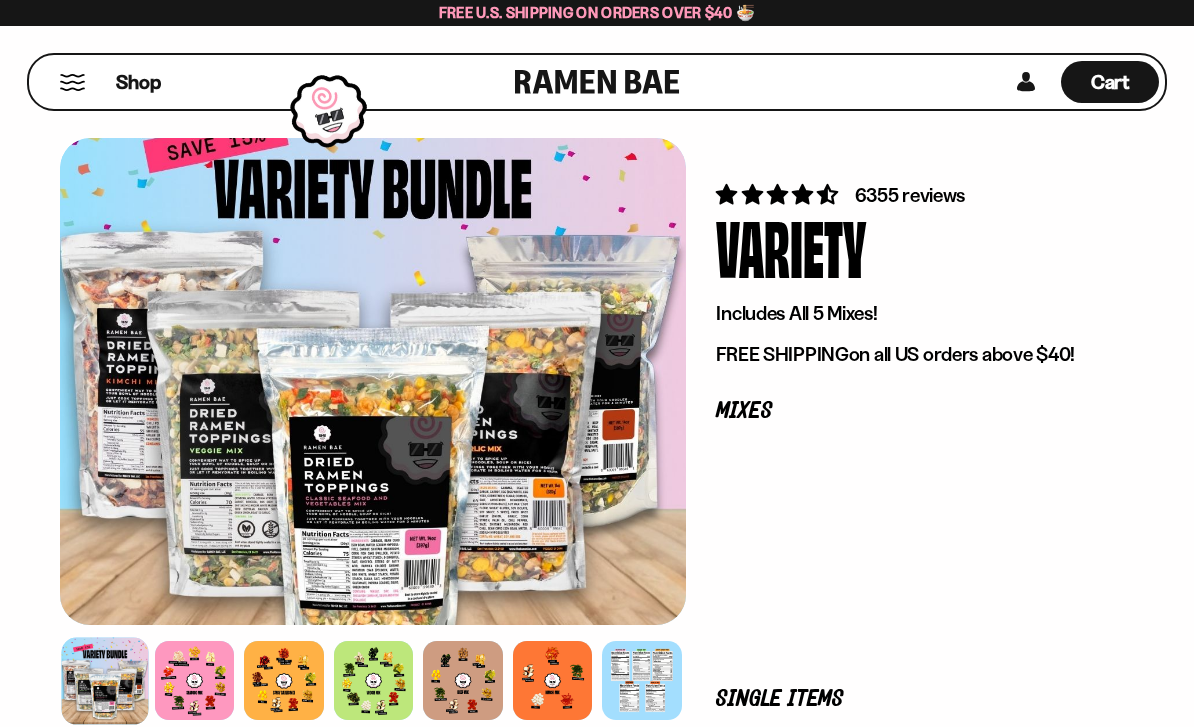 scroll, scrollTop: 0, scrollLeft: 0, axis: both 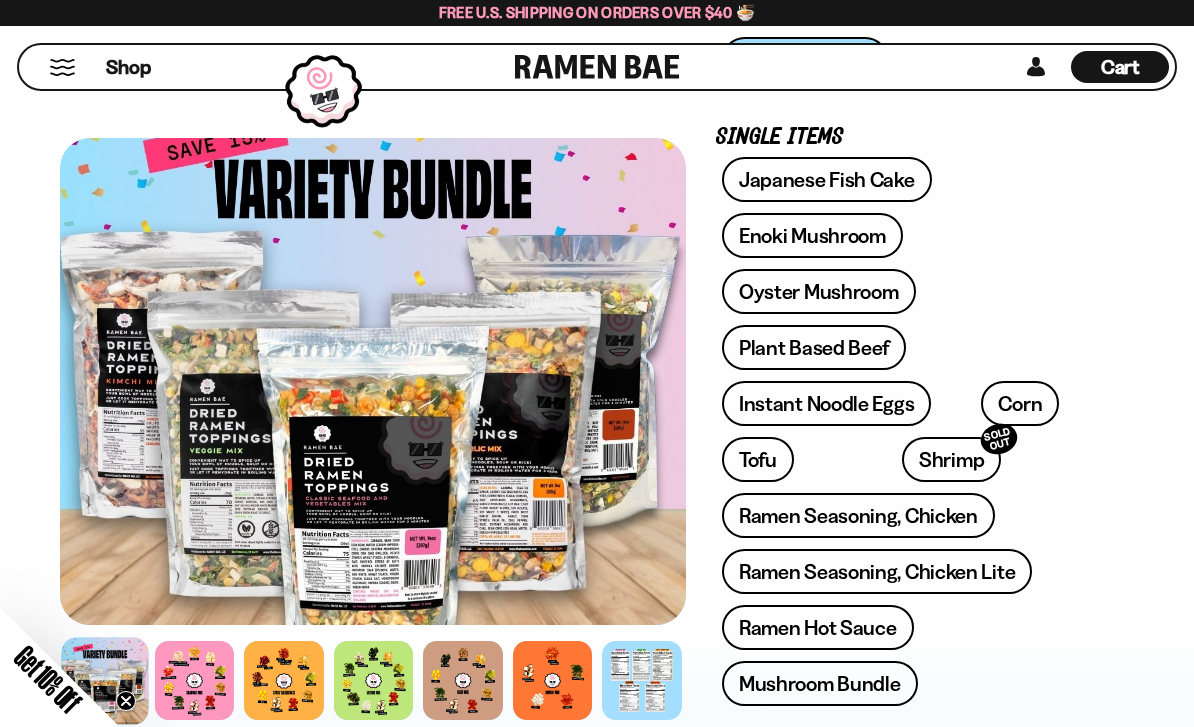 click at bounding box center [374, 681] 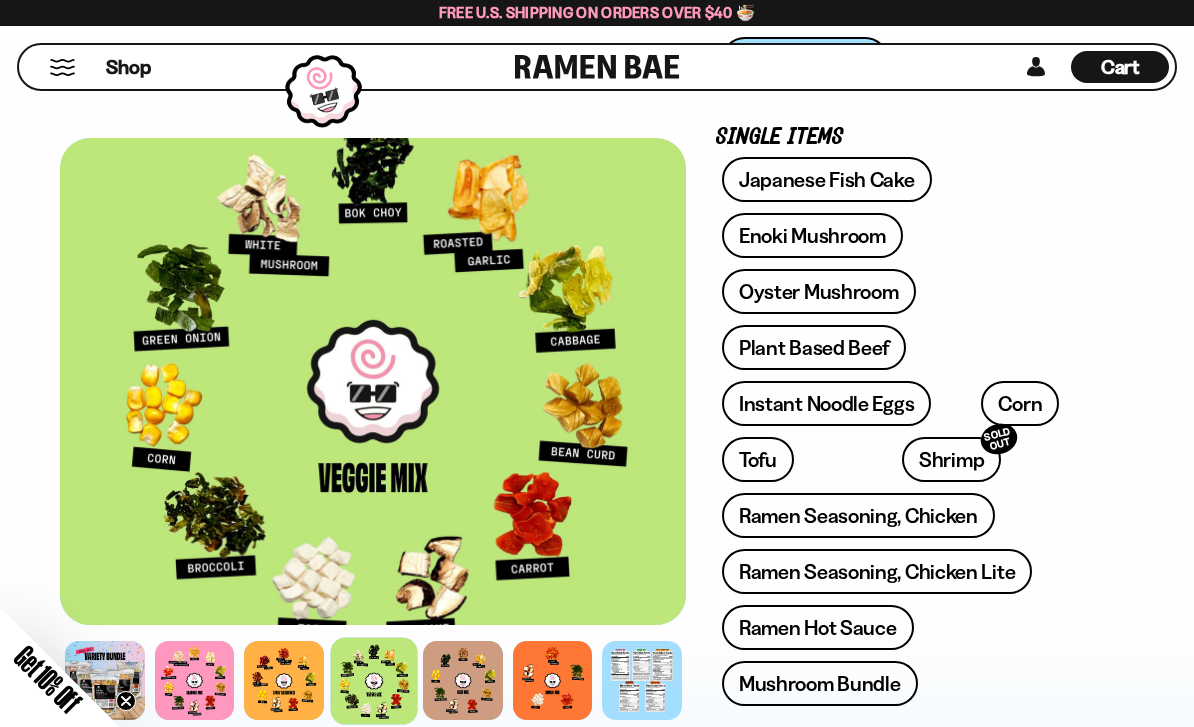 click at bounding box center [284, 681] 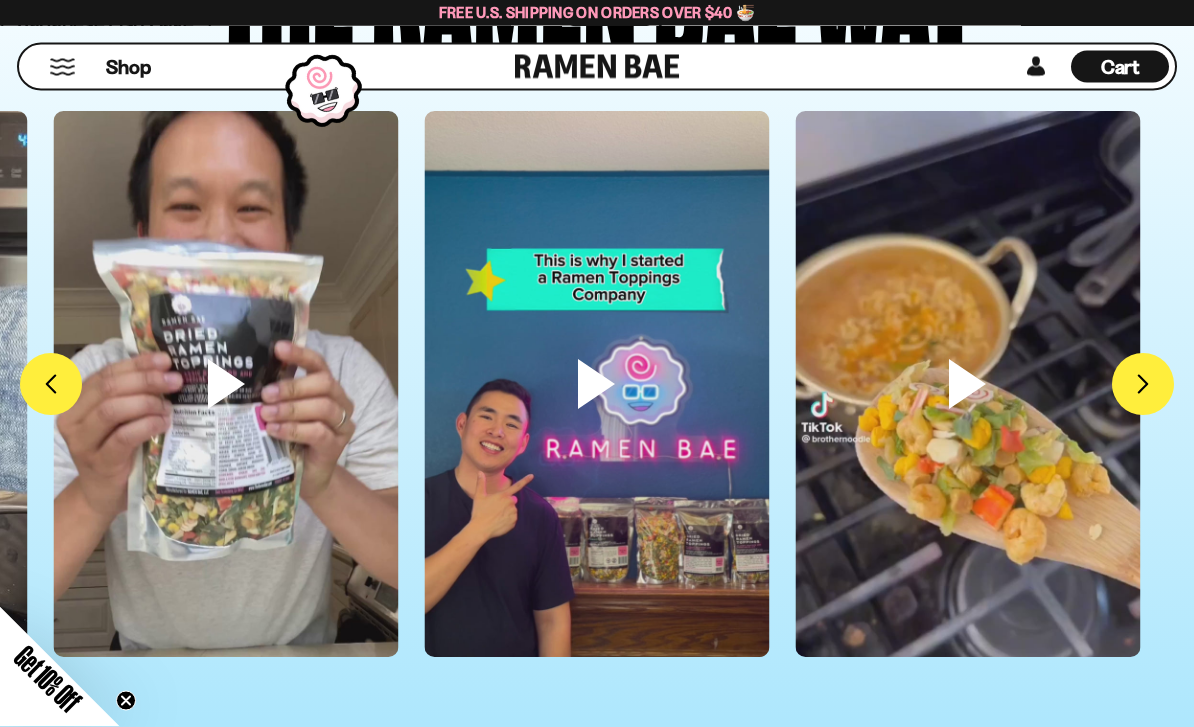 scroll, scrollTop: 5716, scrollLeft: 0, axis: vertical 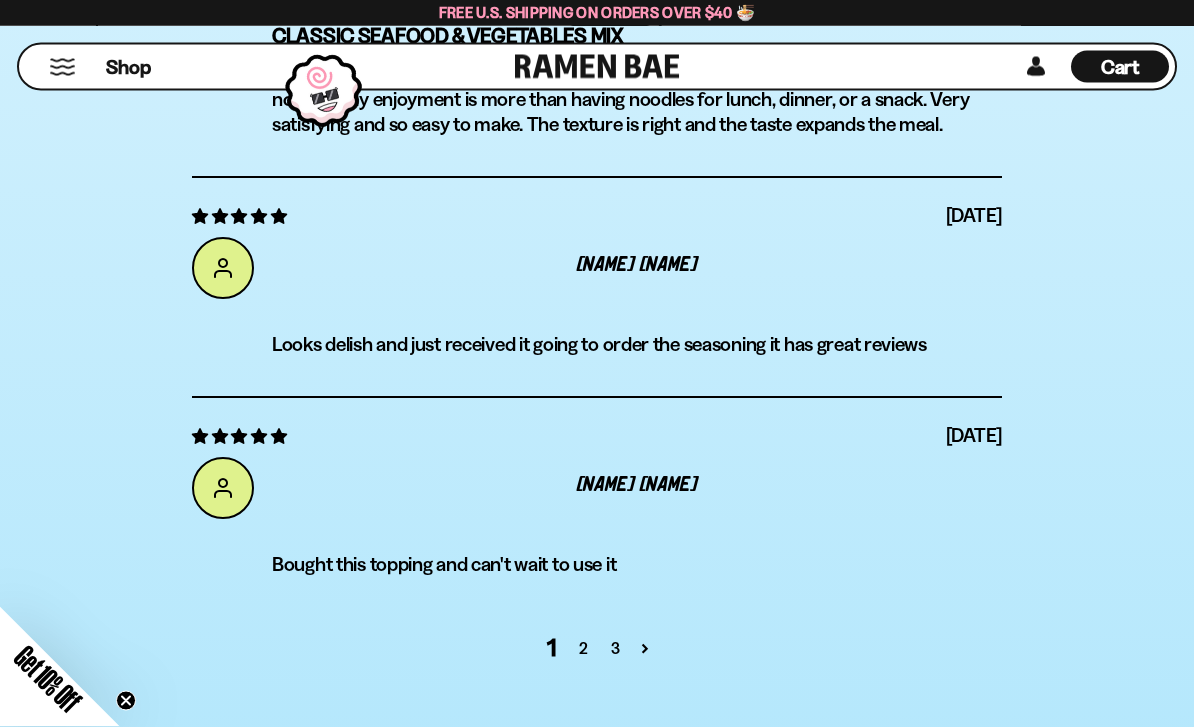 click at bounding box center [62, 67] 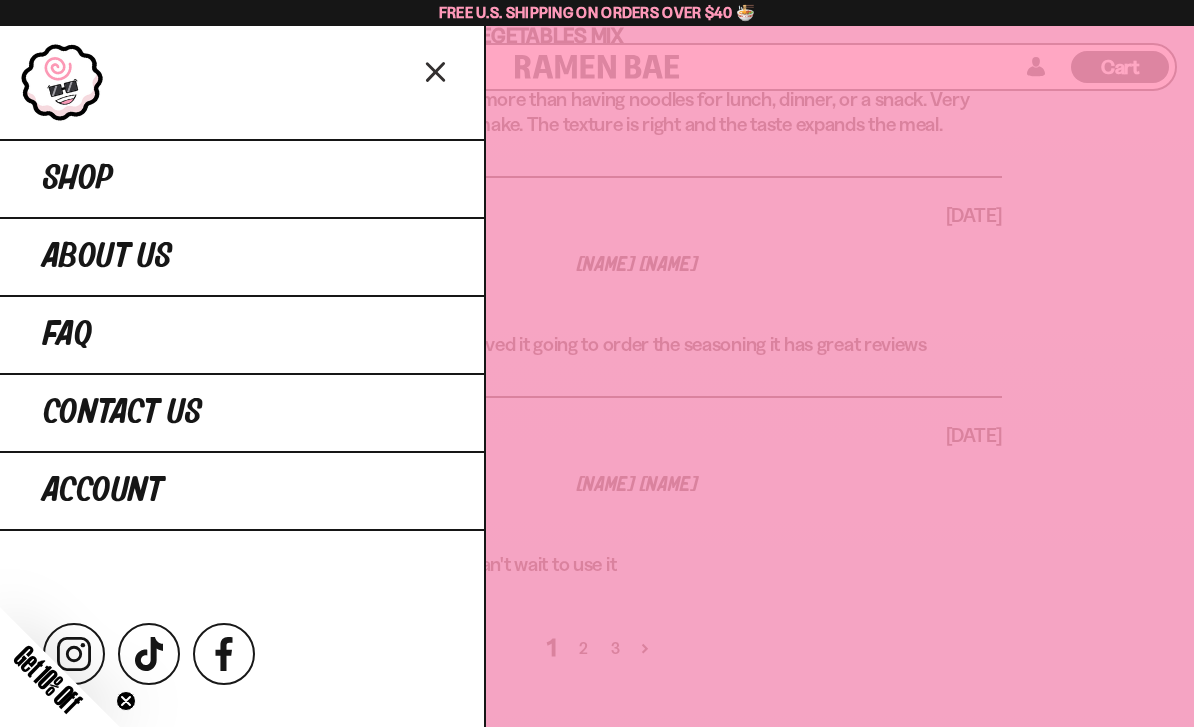scroll, scrollTop: 7742, scrollLeft: 0, axis: vertical 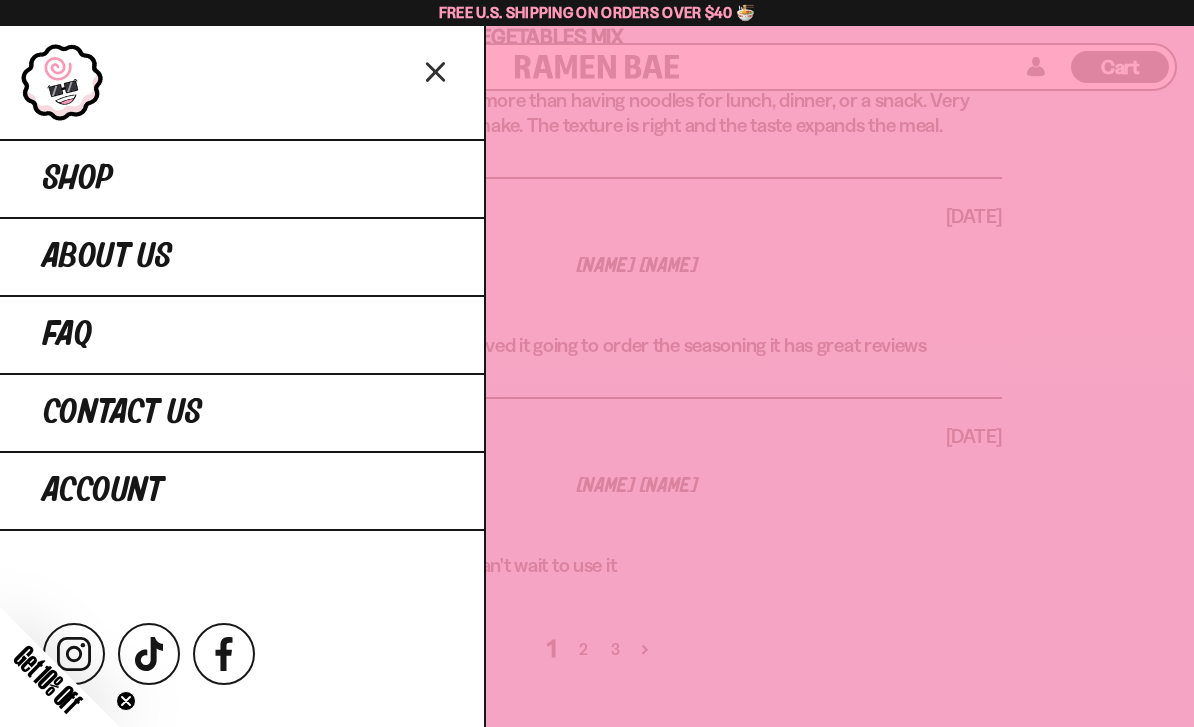 click at bounding box center [436, 80] 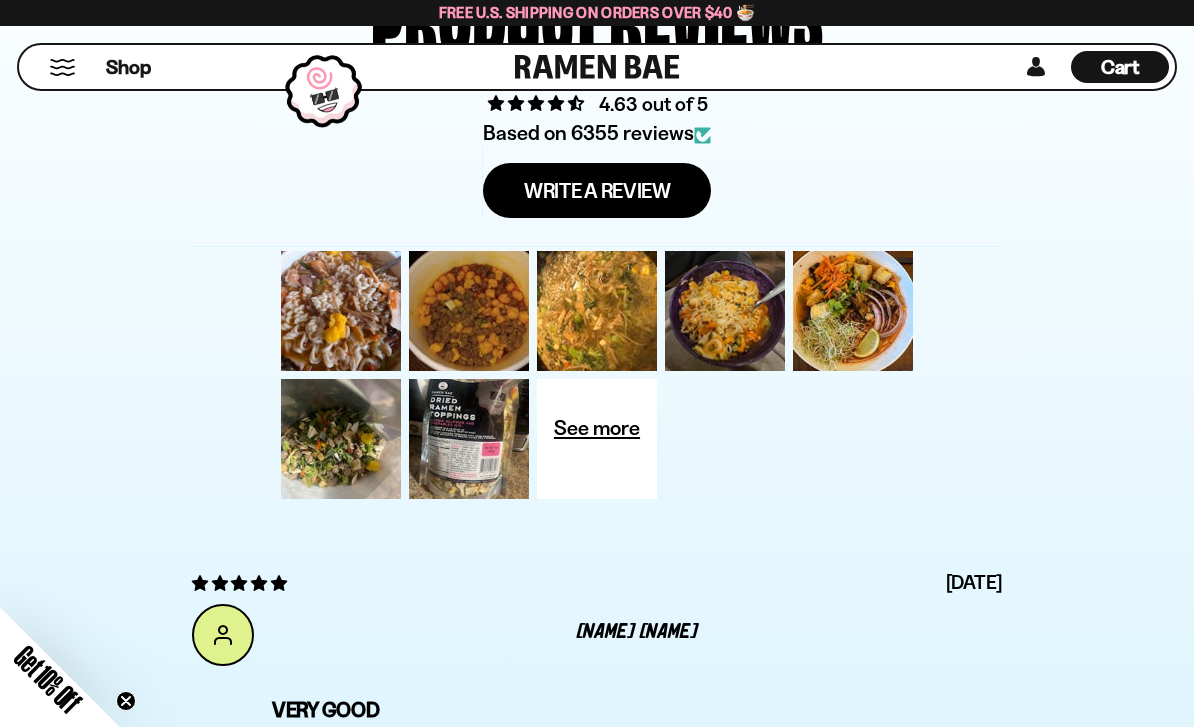 scroll, scrollTop: 6591, scrollLeft: 0, axis: vertical 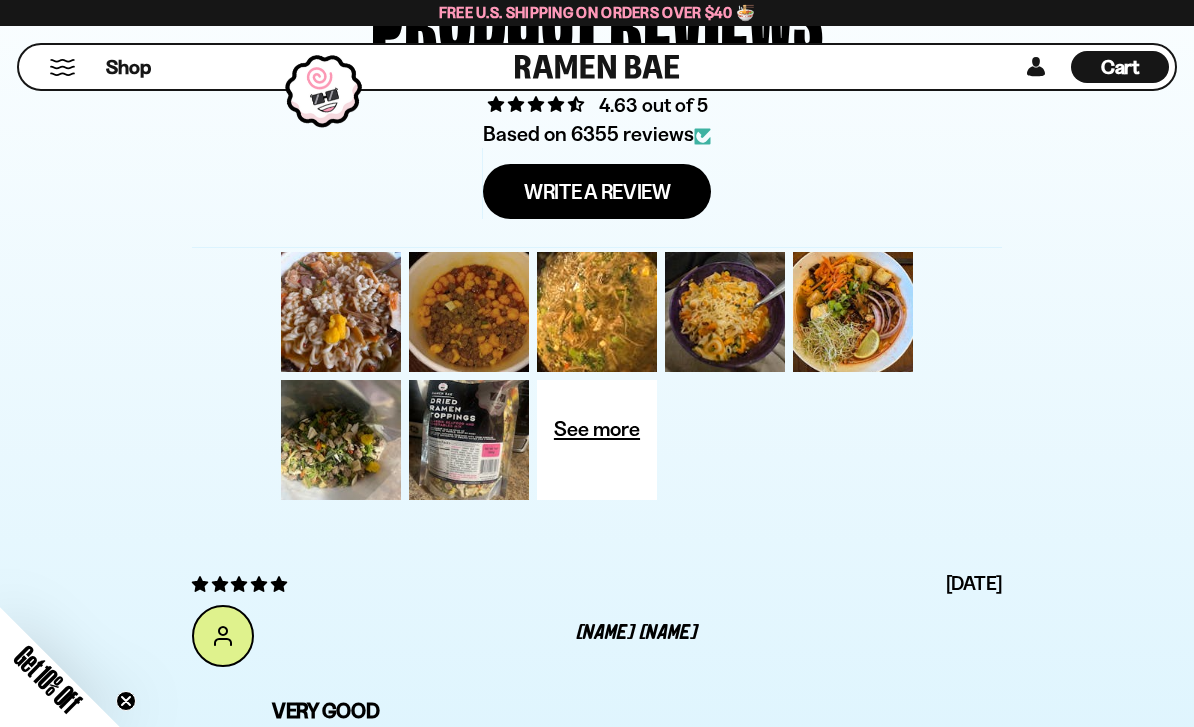 click at bounding box center (469, 312) 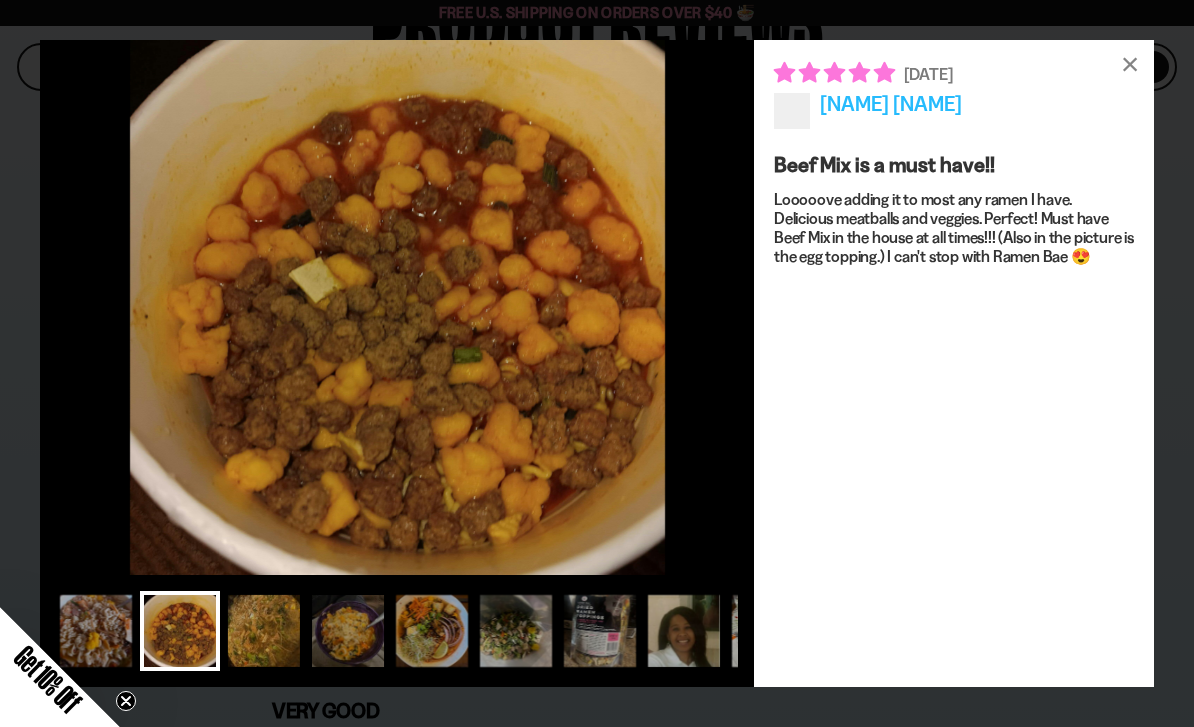 click at bounding box center (264, 631) 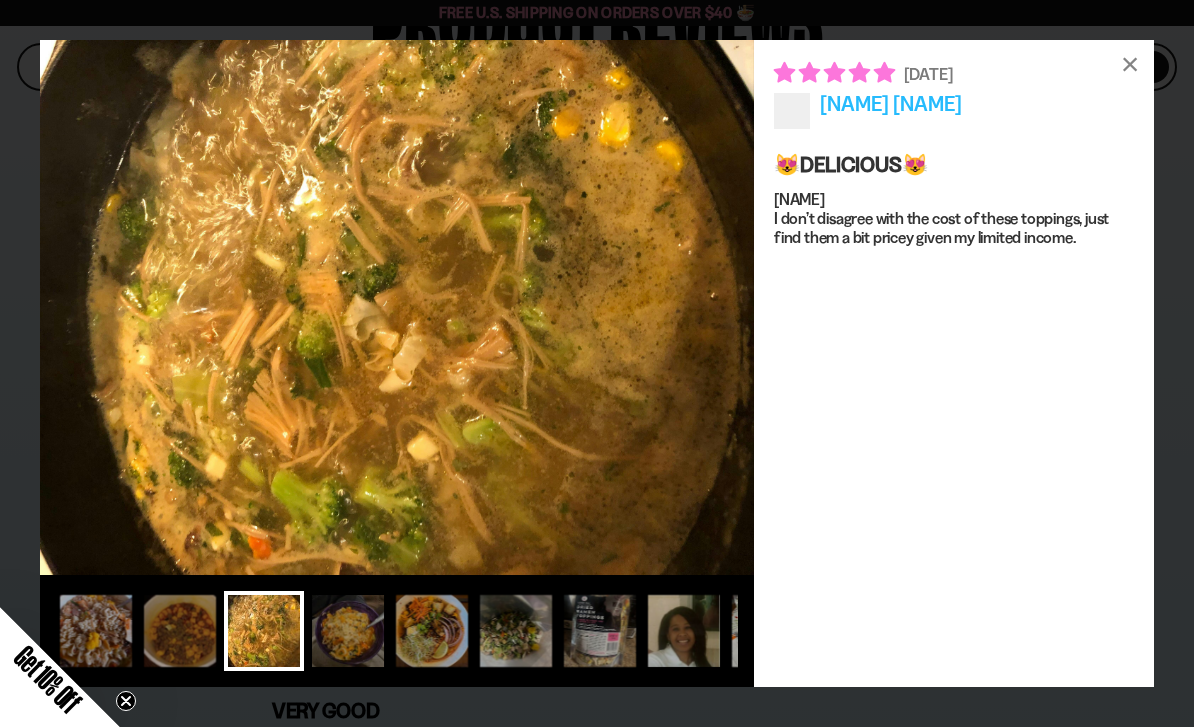 click at bounding box center [348, 631] 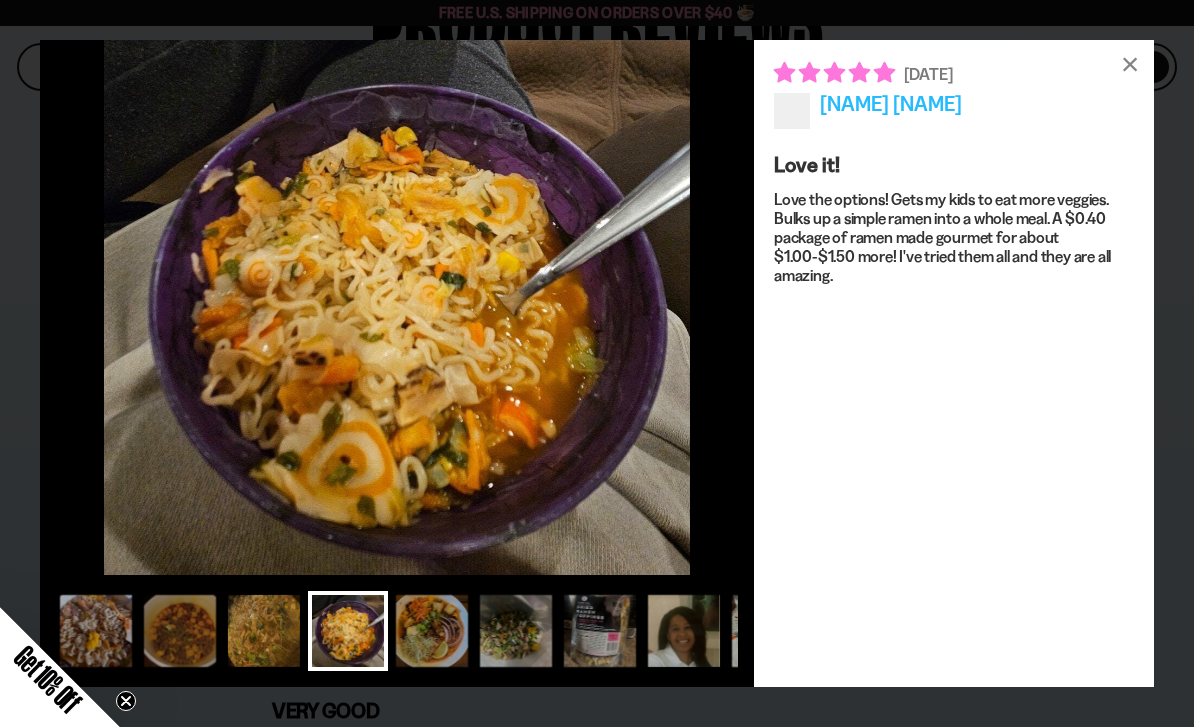 click at bounding box center (432, 631) 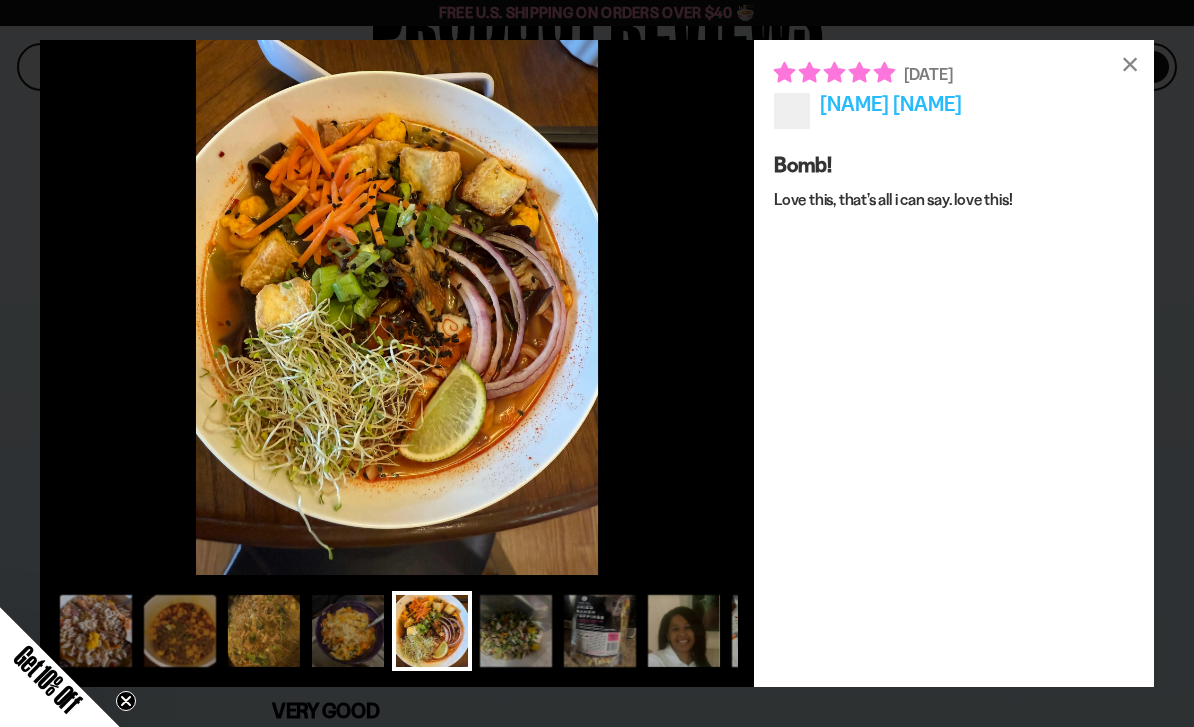 click at bounding box center [516, 631] 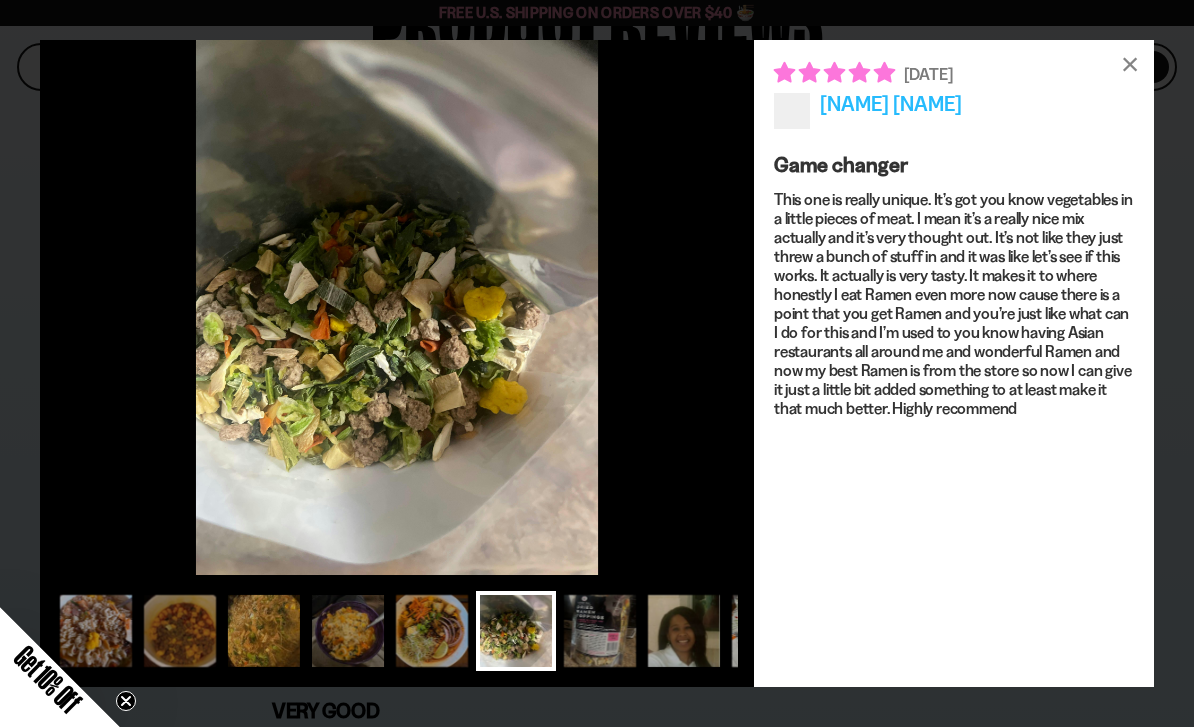 click at bounding box center (600, 631) 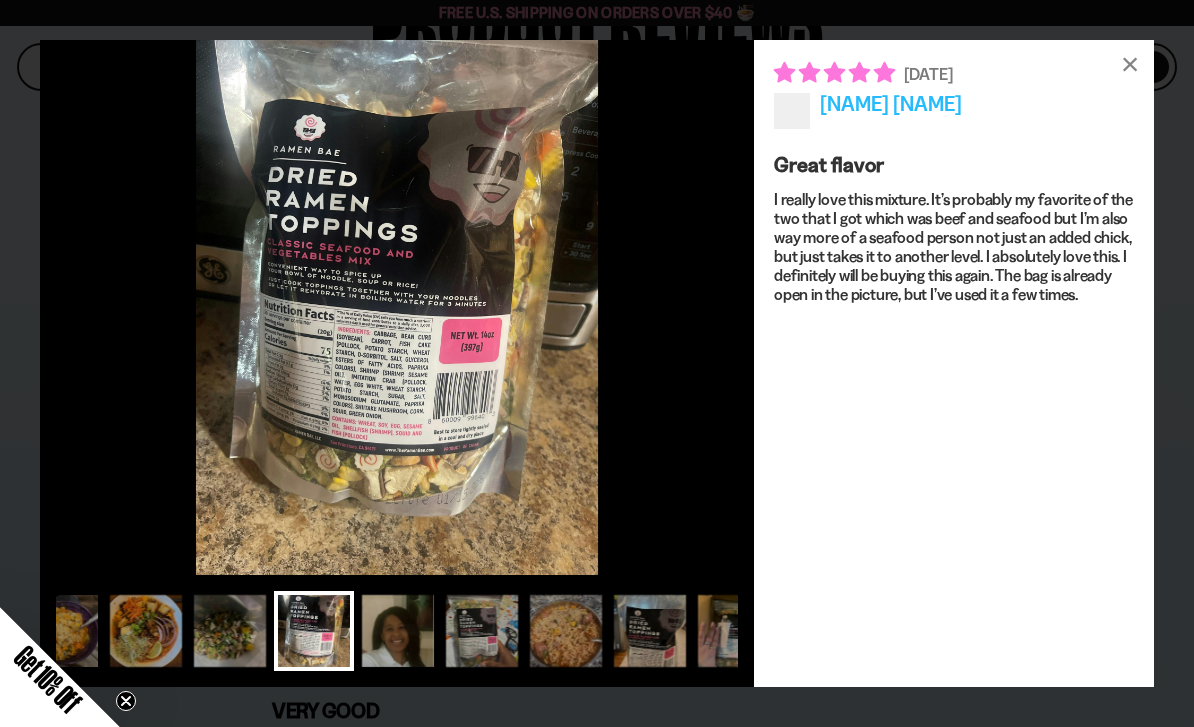 scroll, scrollTop: 0, scrollLeft: 287, axis: horizontal 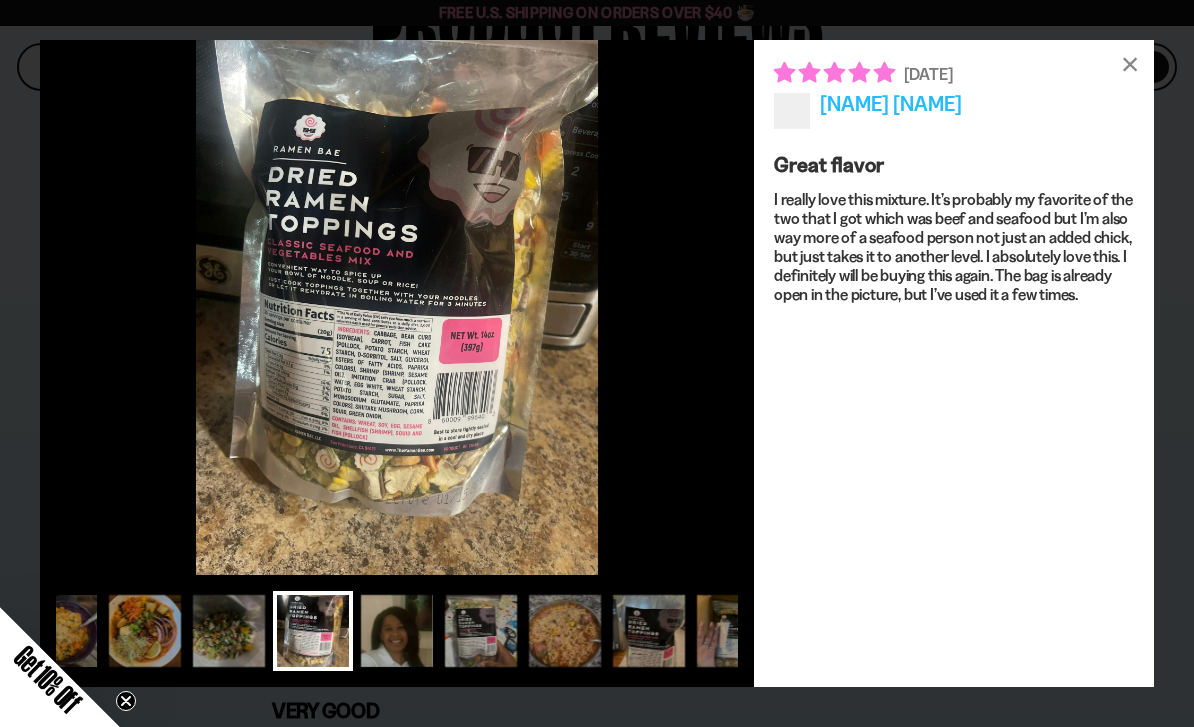 click at bounding box center [397, 631] 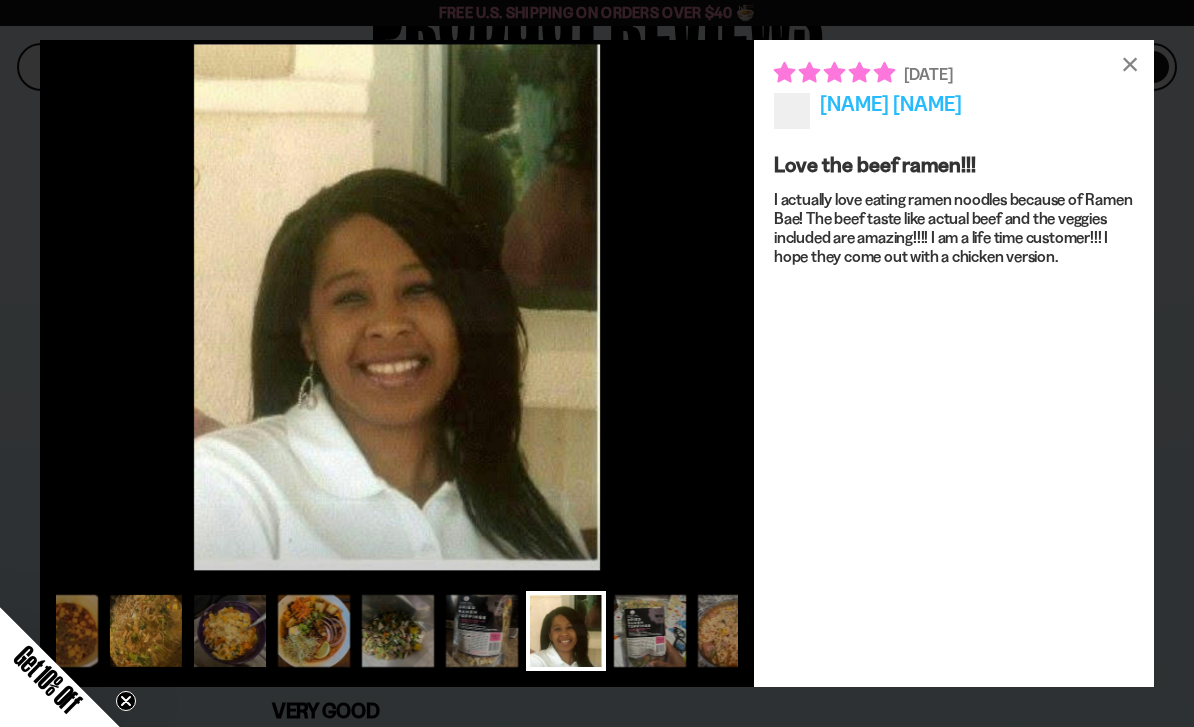 click at bounding box center [398, 631] 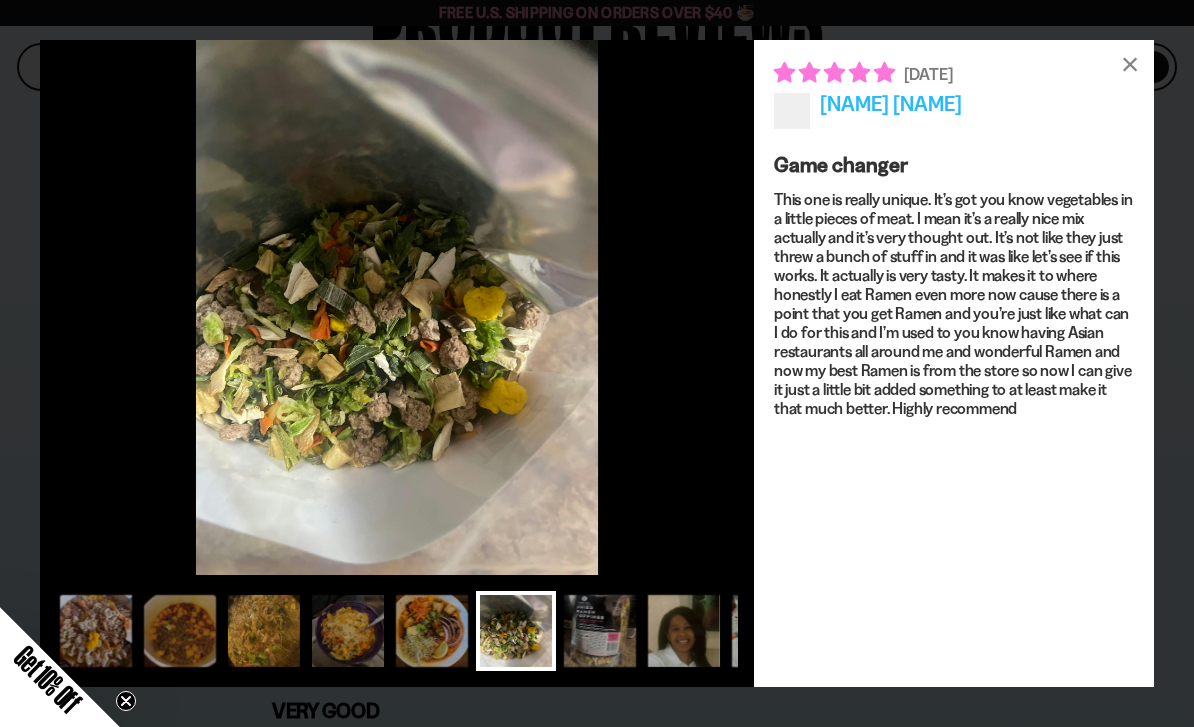click at bounding box center (600, 631) 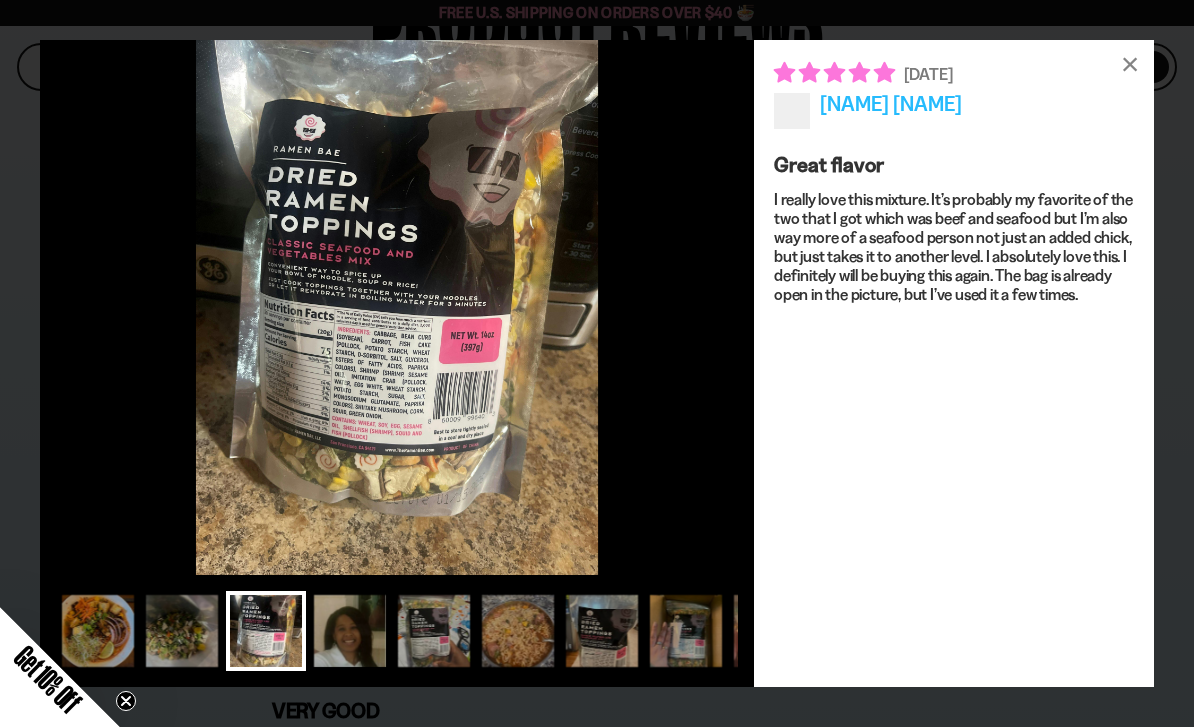 scroll, scrollTop: 0, scrollLeft: 335, axis: horizontal 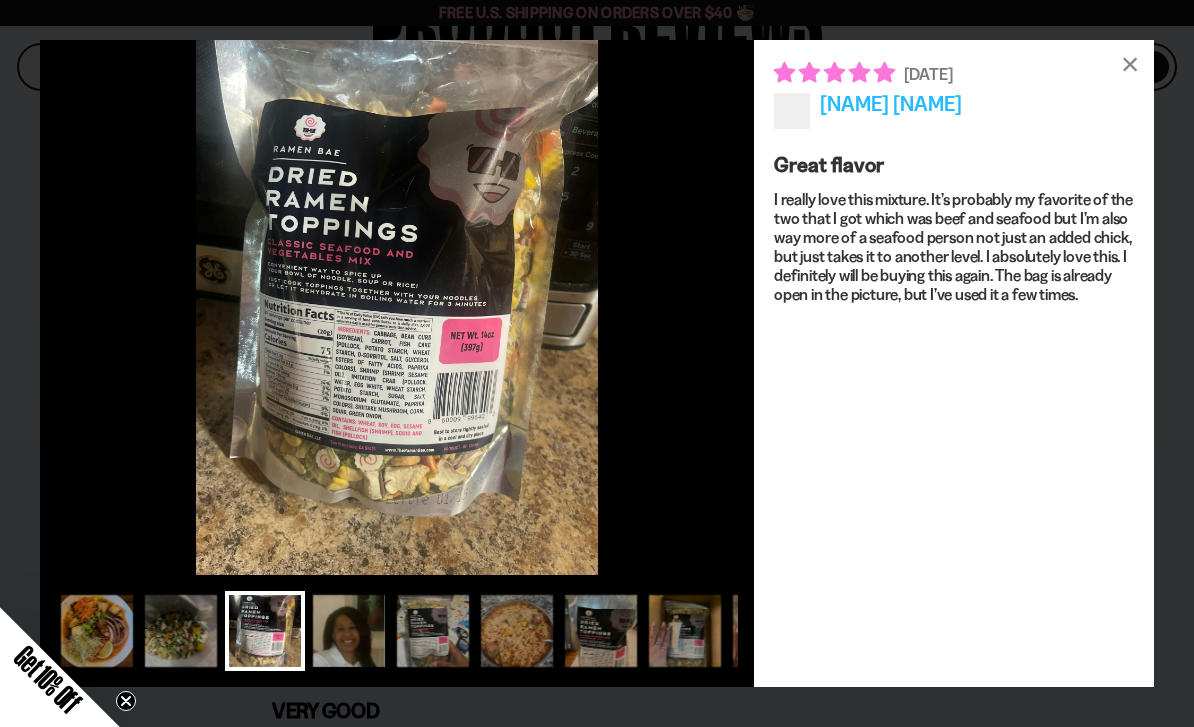 click at bounding box center (349, 631) 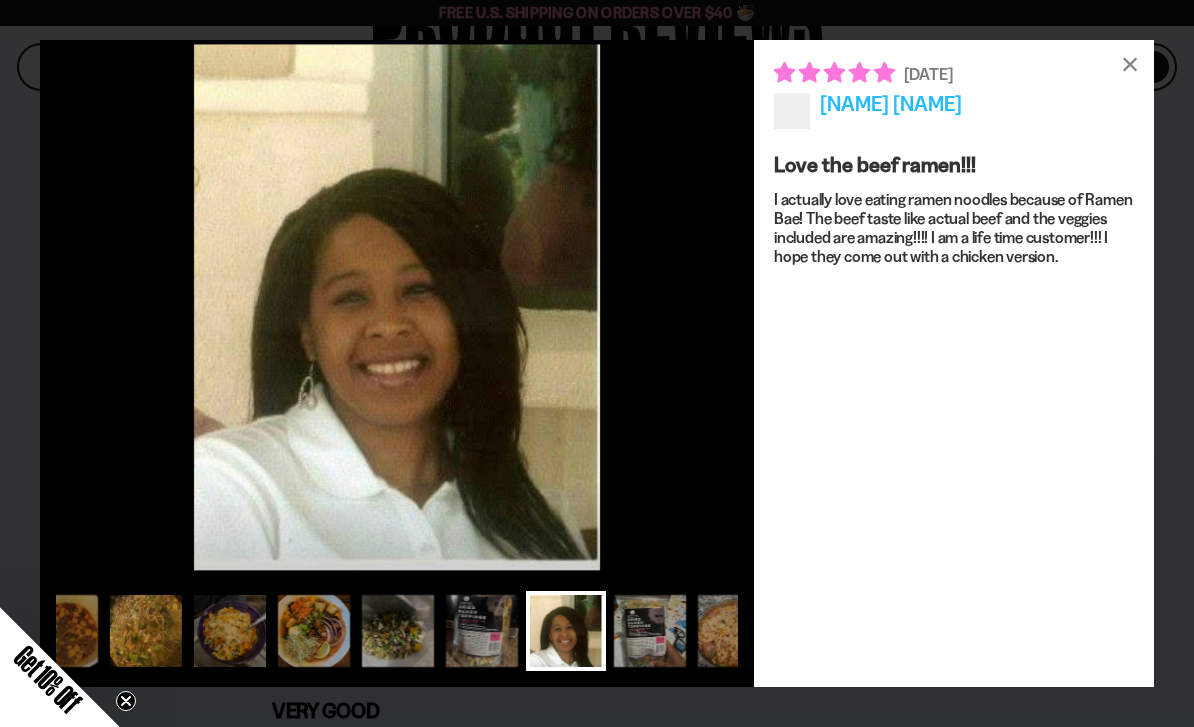 click at bounding box center (398, 631) 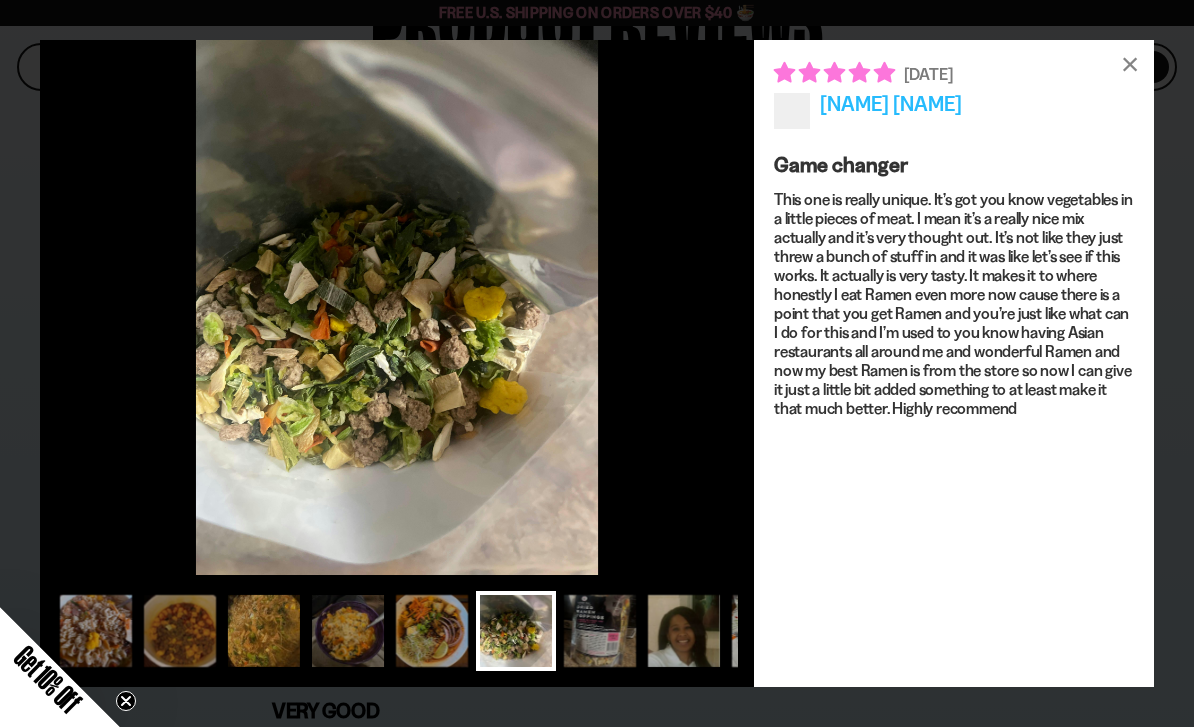 click at bounding box center [516, 631] 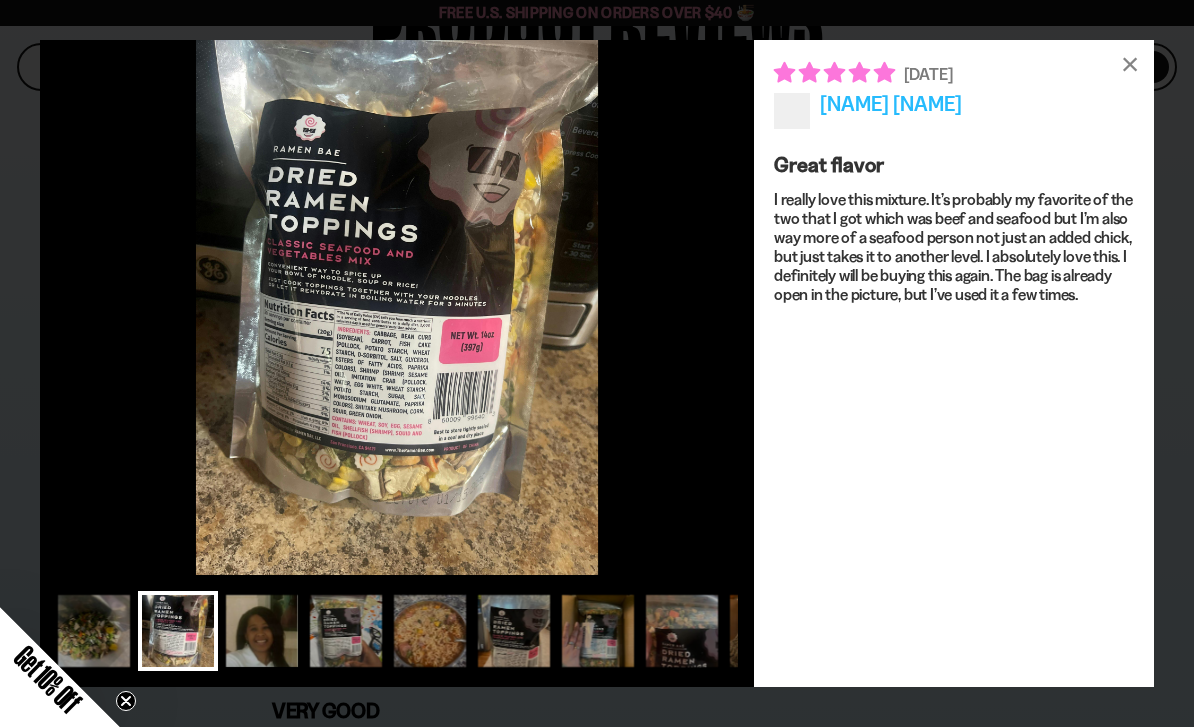 click at bounding box center [346, 631] 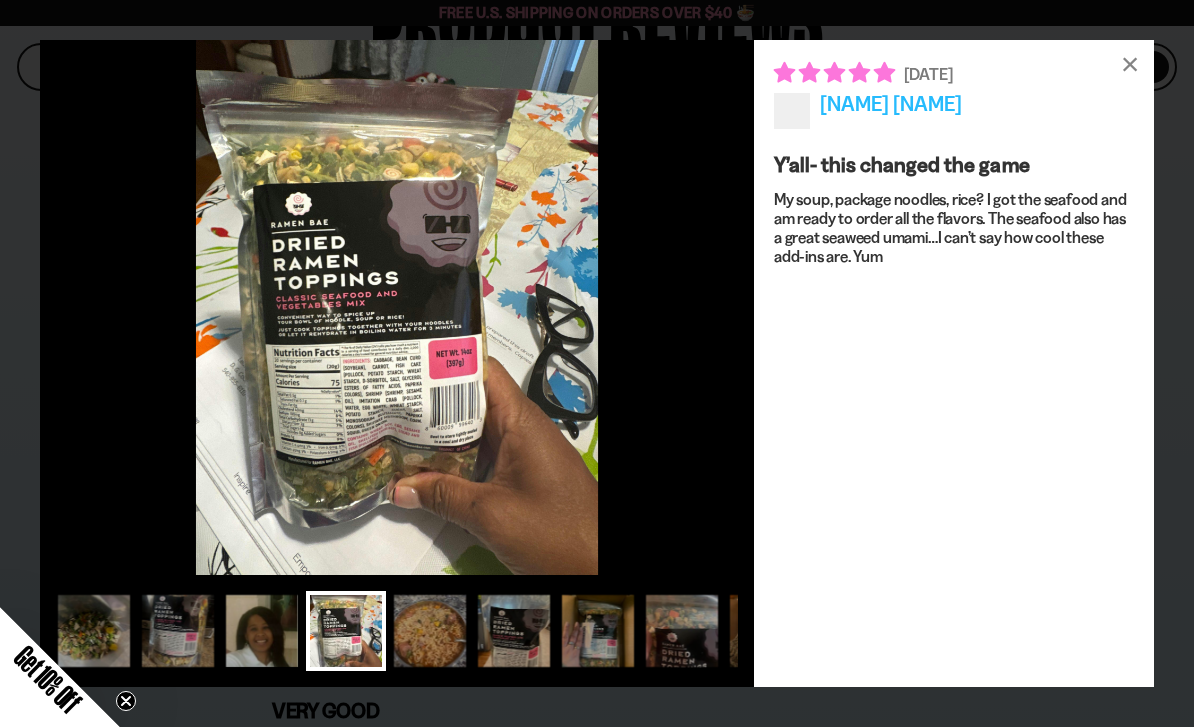 scroll, scrollTop: 0, scrollLeft: 198, axis: horizontal 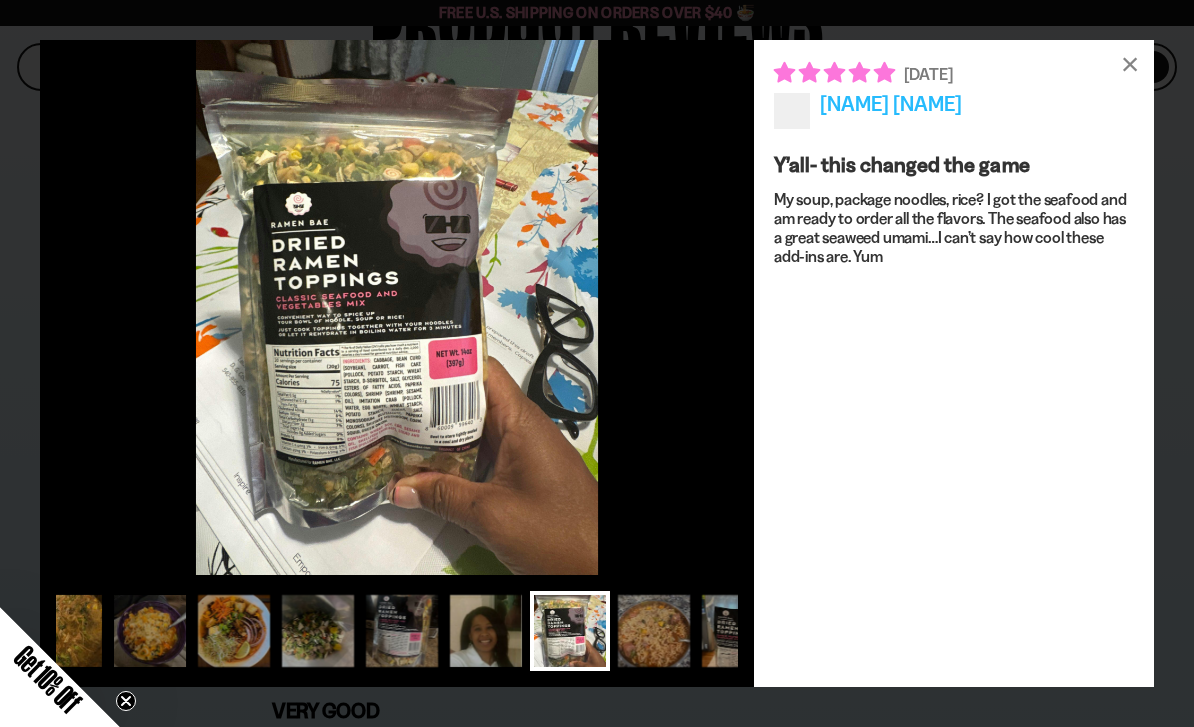 click at bounding box center [654, 631] 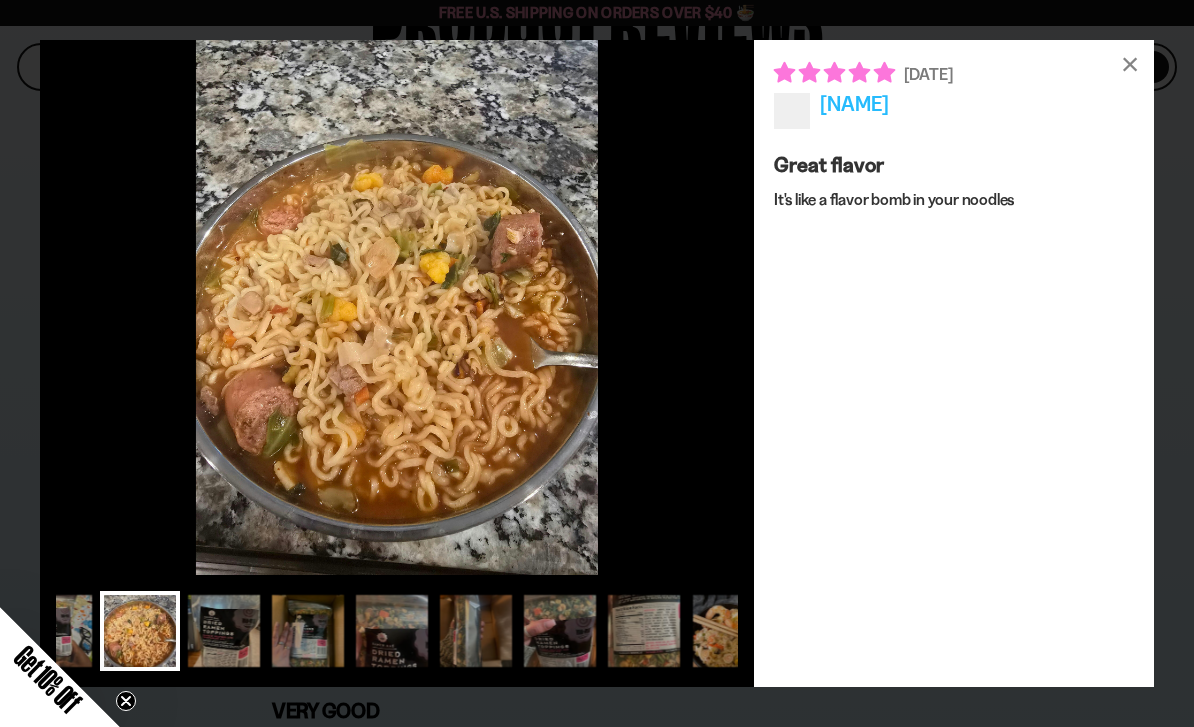 click at bounding box center [224, 631] 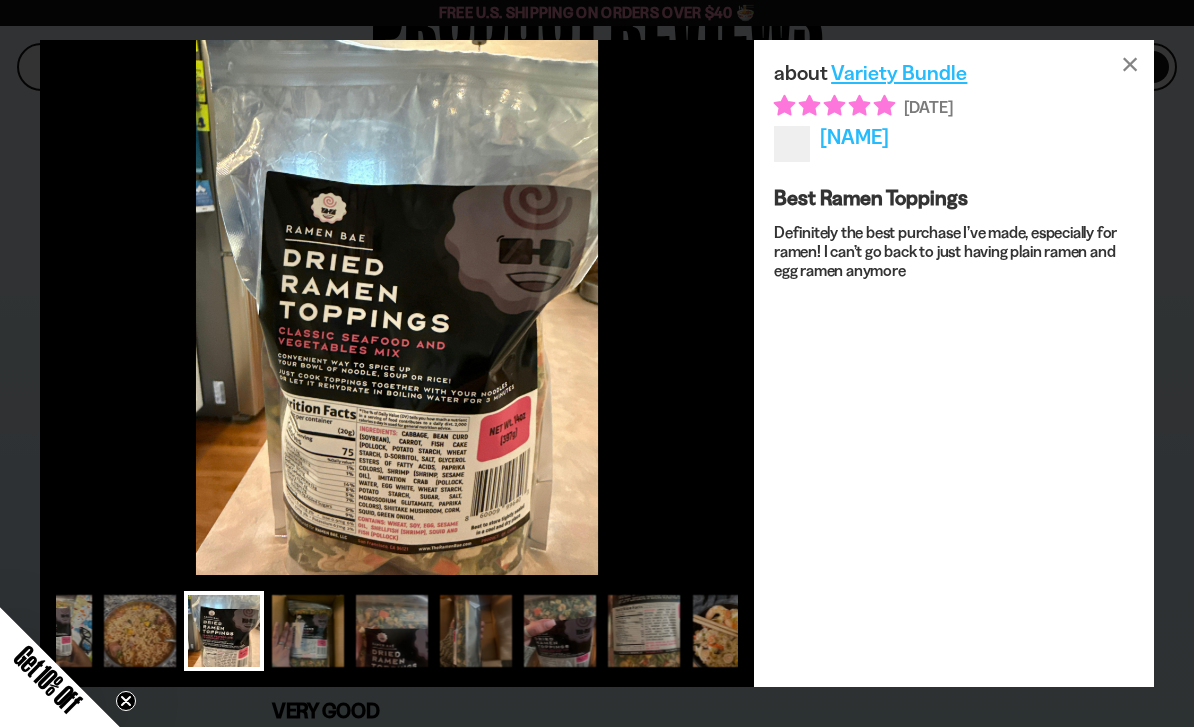 scroll, scrollTop: 0, scrollLeft: 358, axis: horizontal 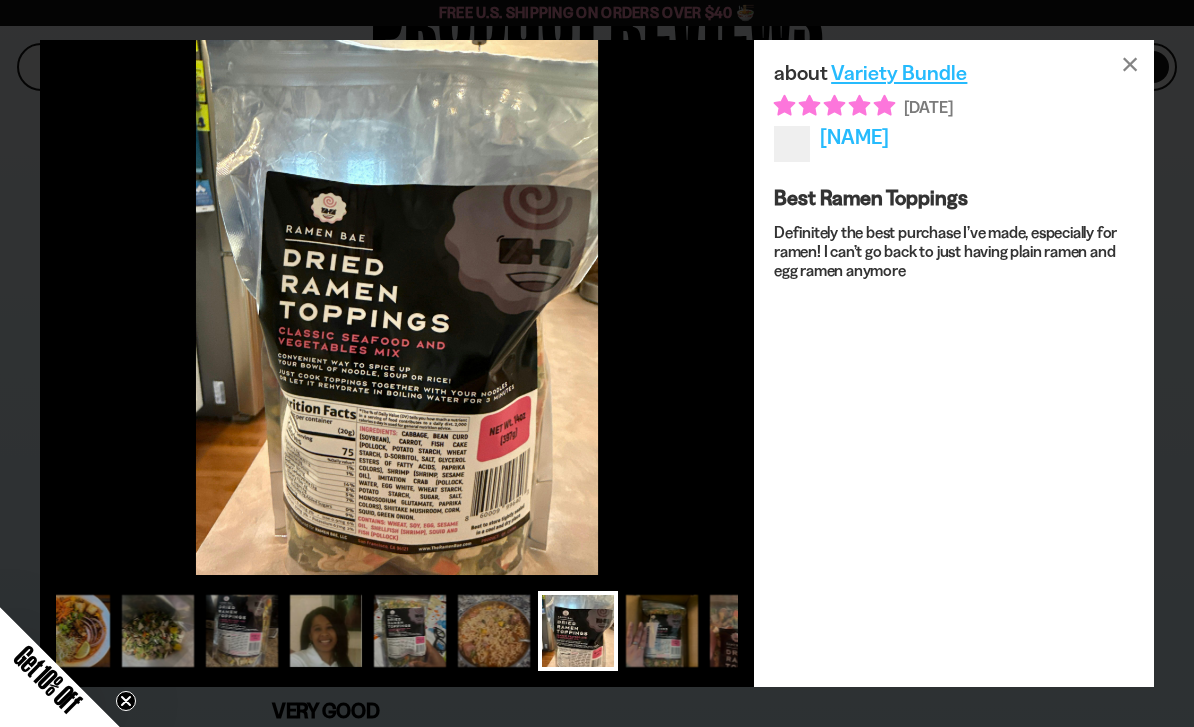 click at bounding box center (242, 631) 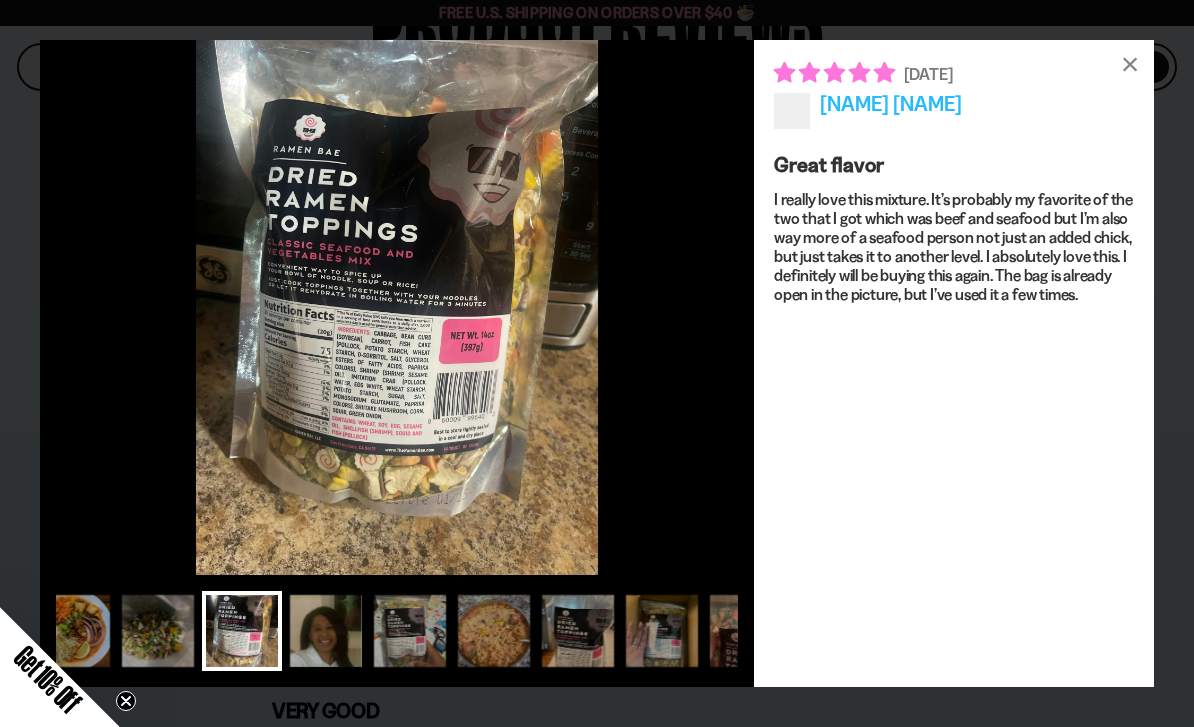 scroll, scrollTop: 0, scrollLeft: 38, axis: horizontal 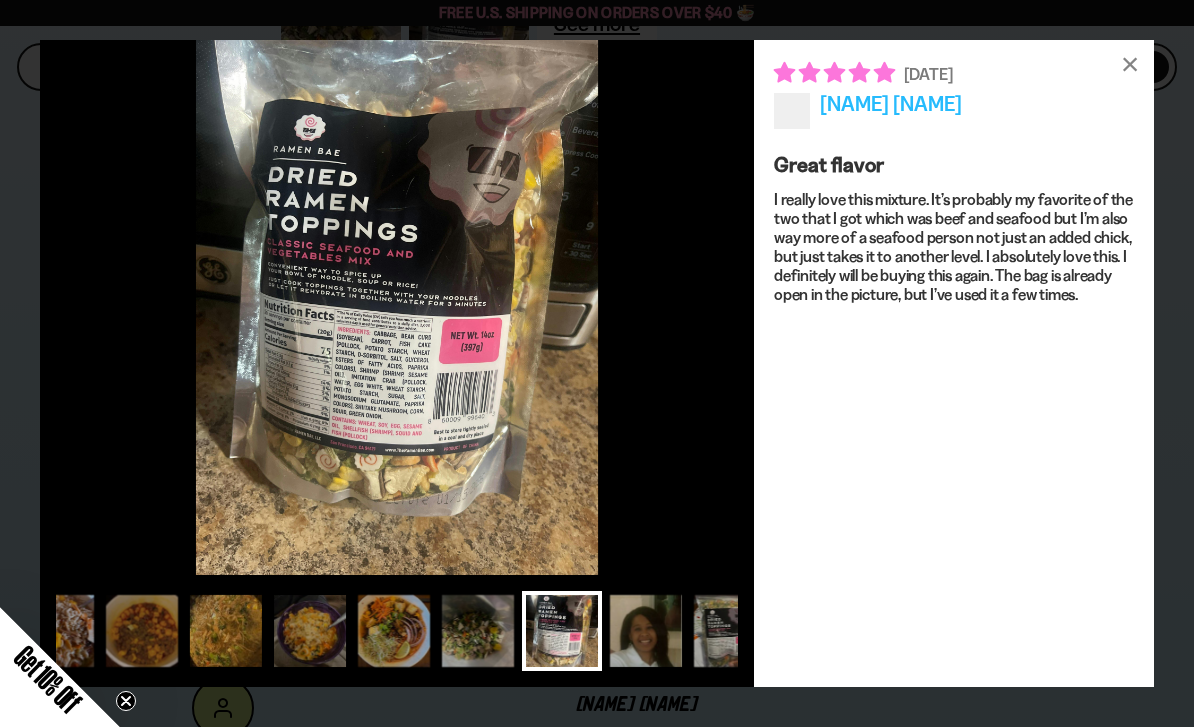 click on "×" at bounding box center (1130, 64) 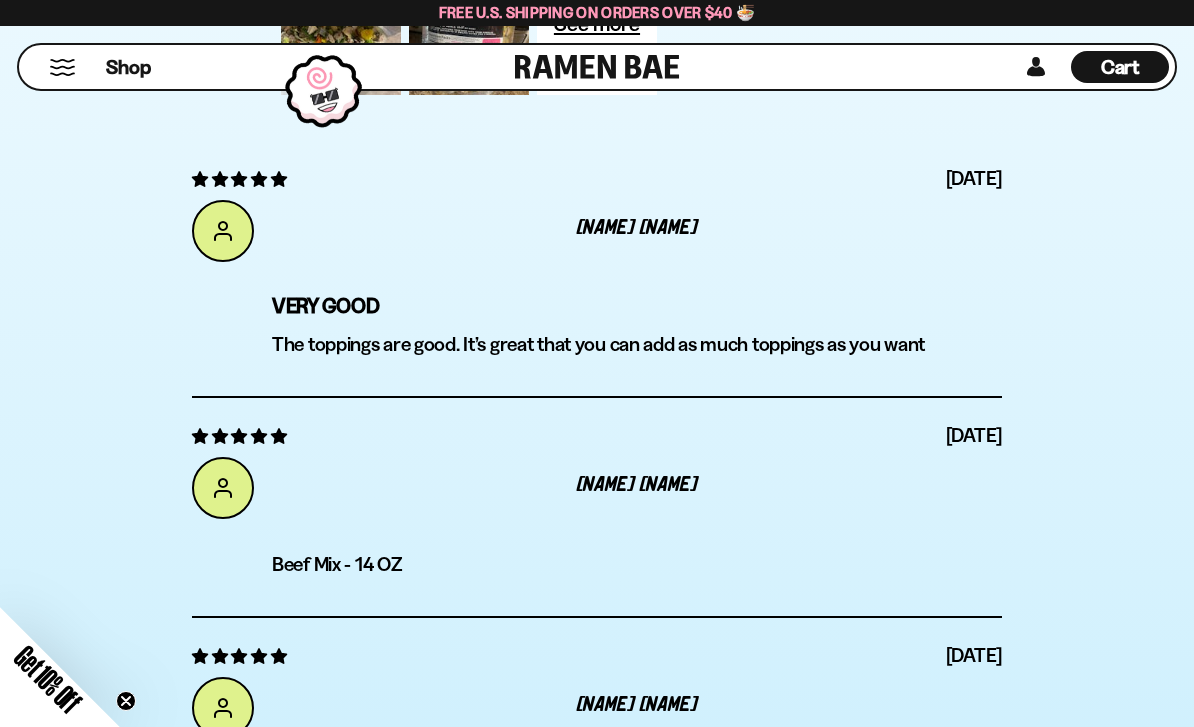 click at bounding box center (62, 67) 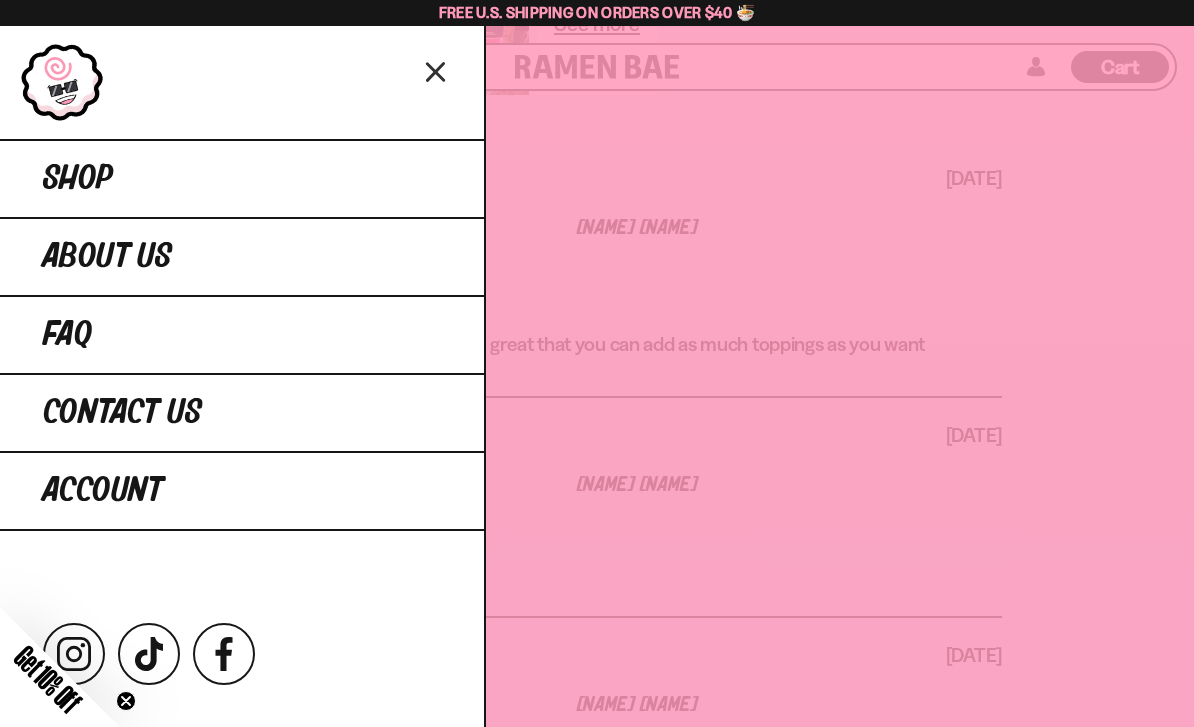 click on "Shop" at bounding box center [78, 179] 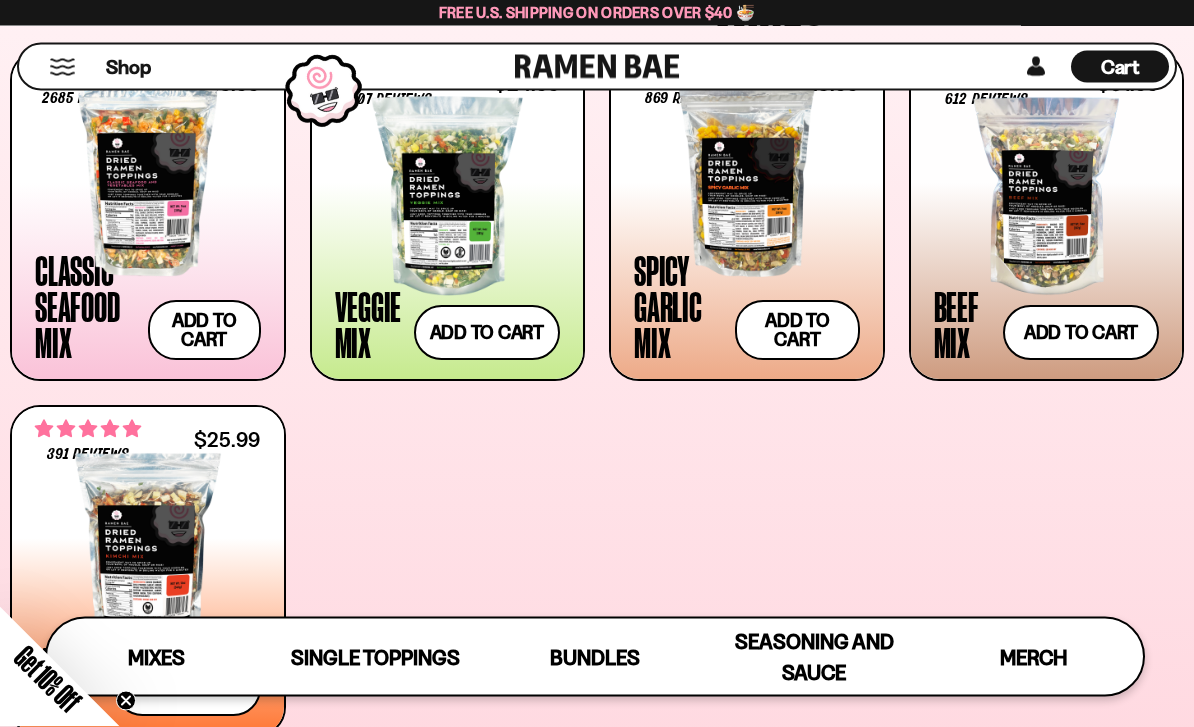 scroll, scrollTop: 750, scrollLeft: 0, axis: vertical 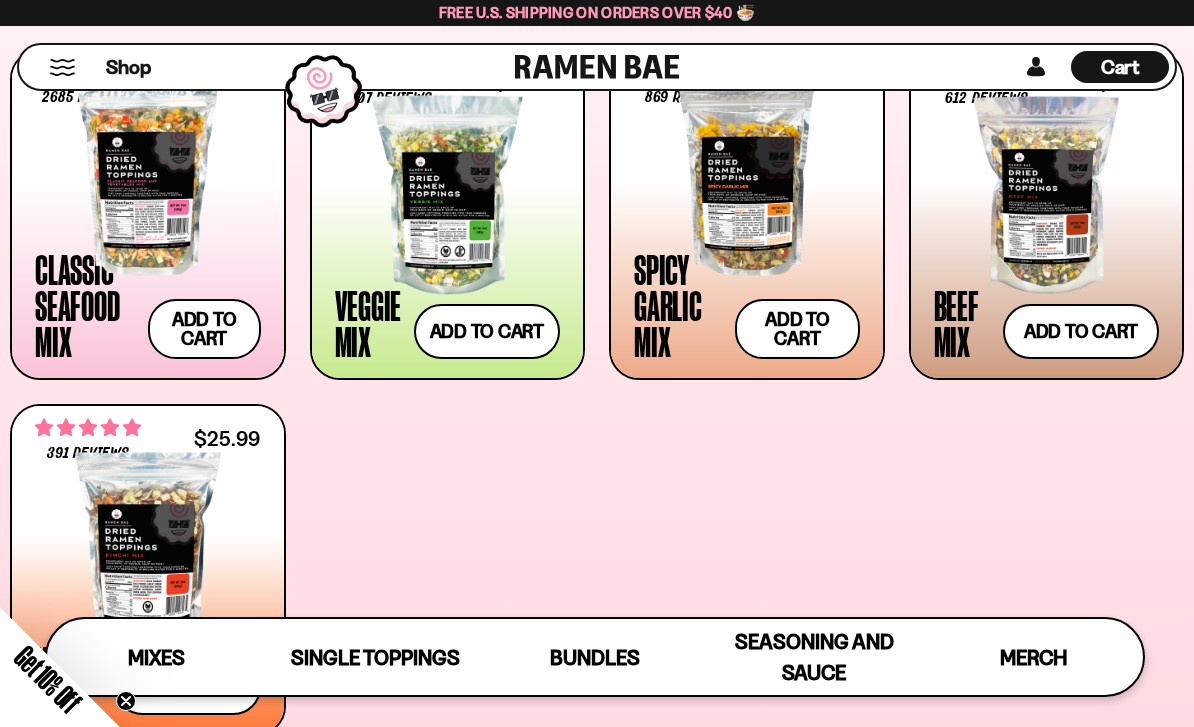 click at bounding box center (1047, 195) 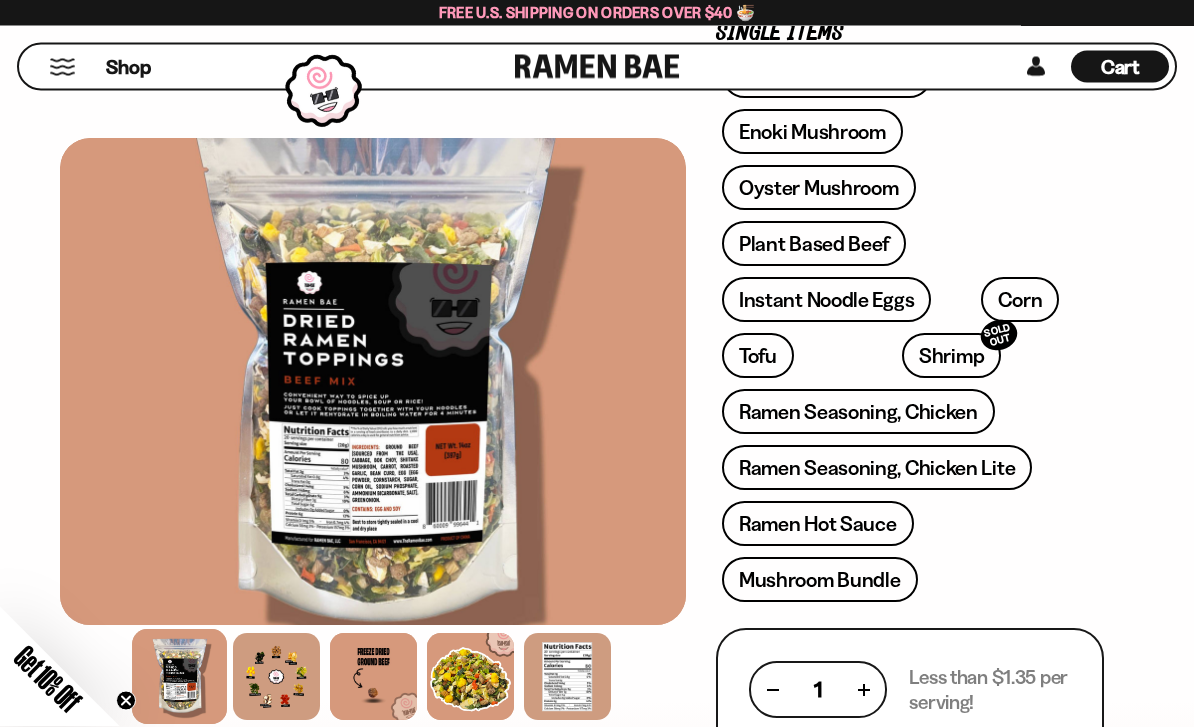 scroll, scrollTop: 666, scrollLeft: 0, axis: vertical 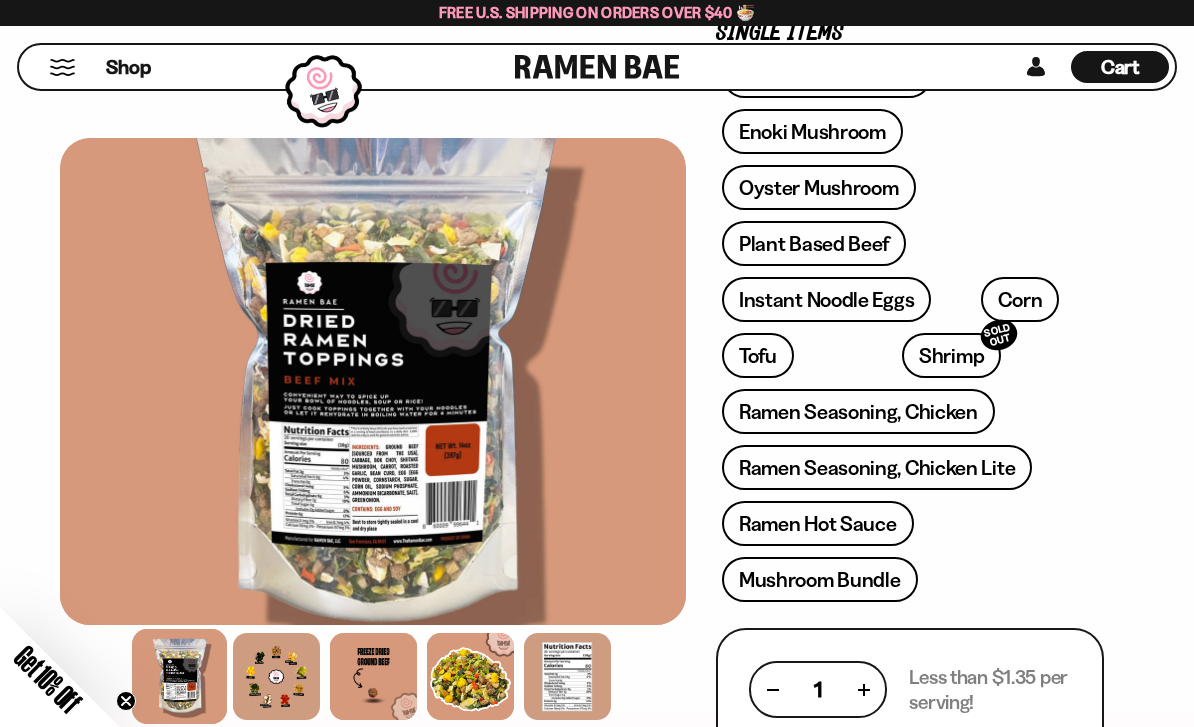 click at bounding box center [567, 676] 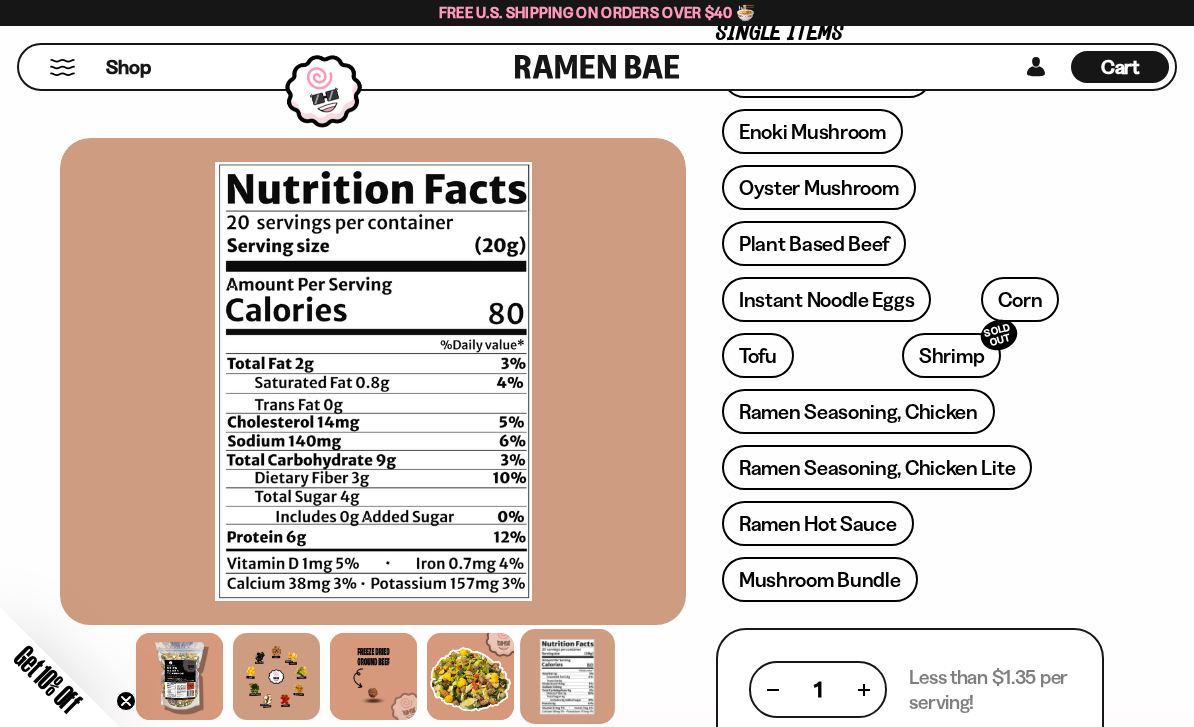 click at bounding box center (276, 676) 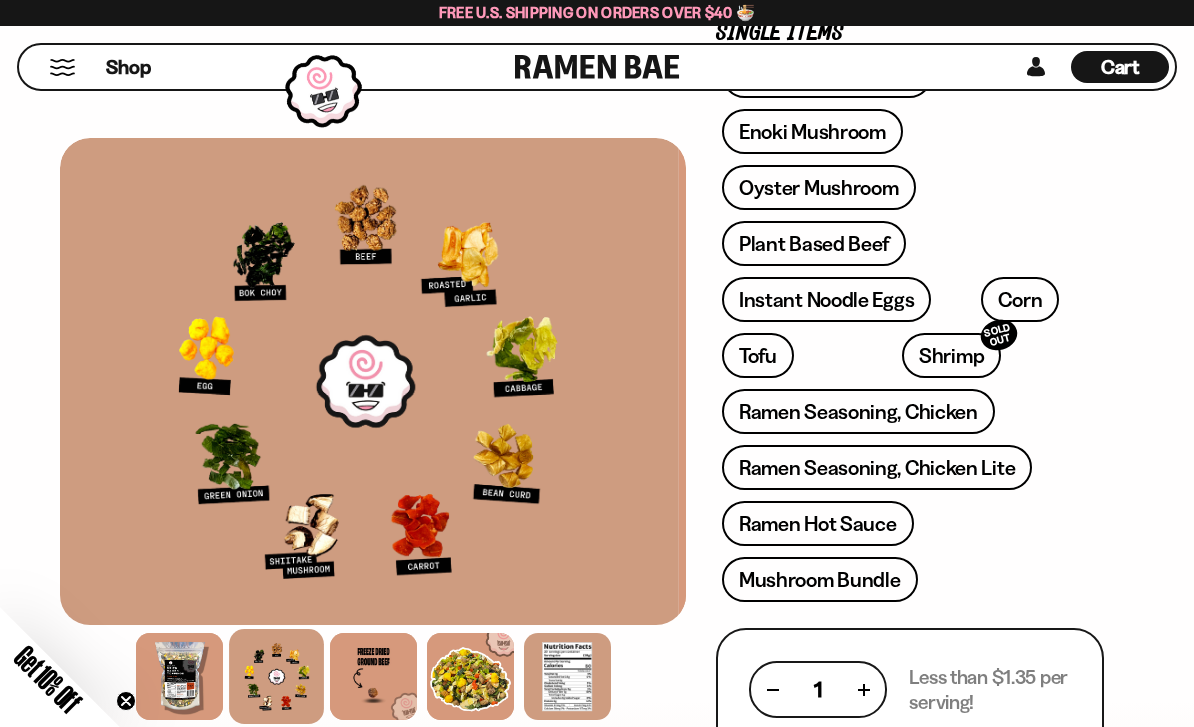 click at bounding box center (276, 676) 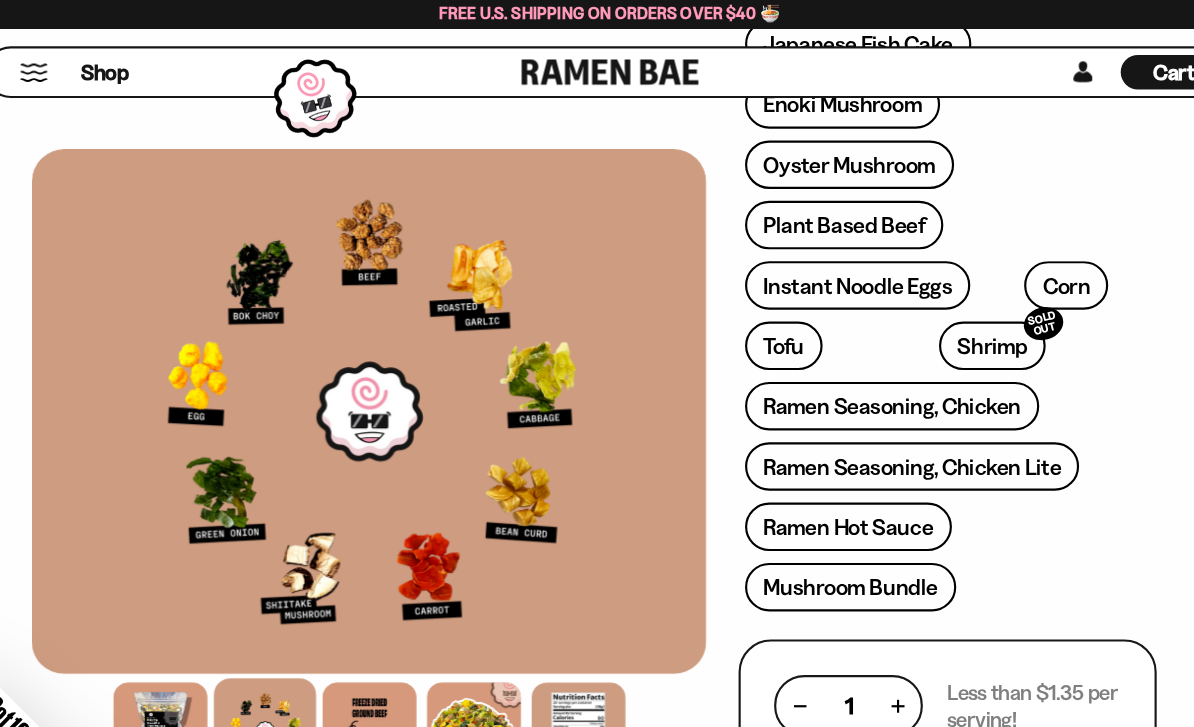 scroll, scrollTop: 704, scrollLeft: 0, axis: vertical 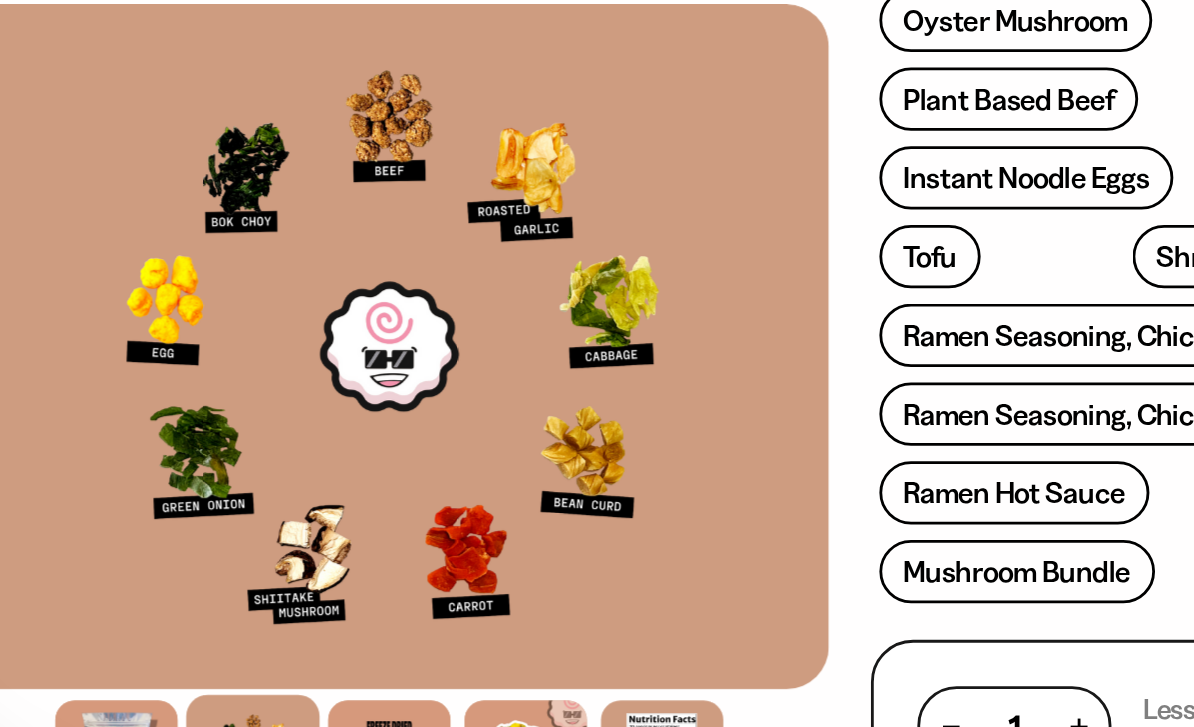 click at bounding box center (373, 381) 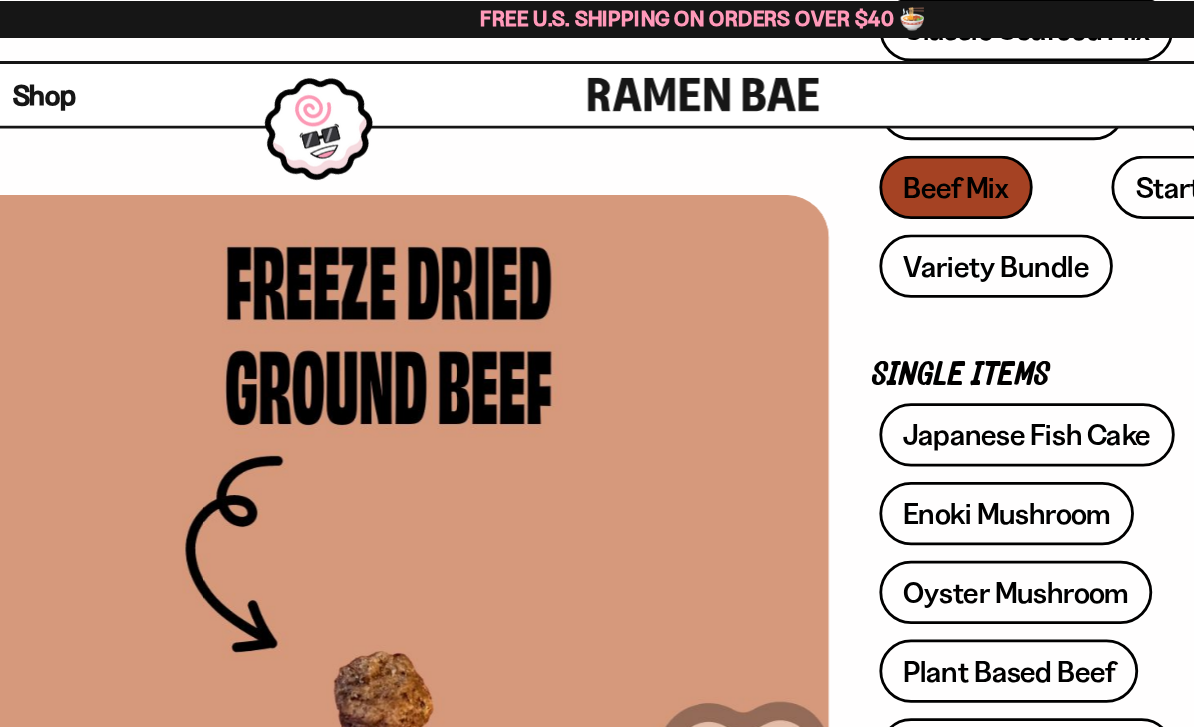 scroll, scrollTop: 315, scrollLeft: 0, axis: vertical 